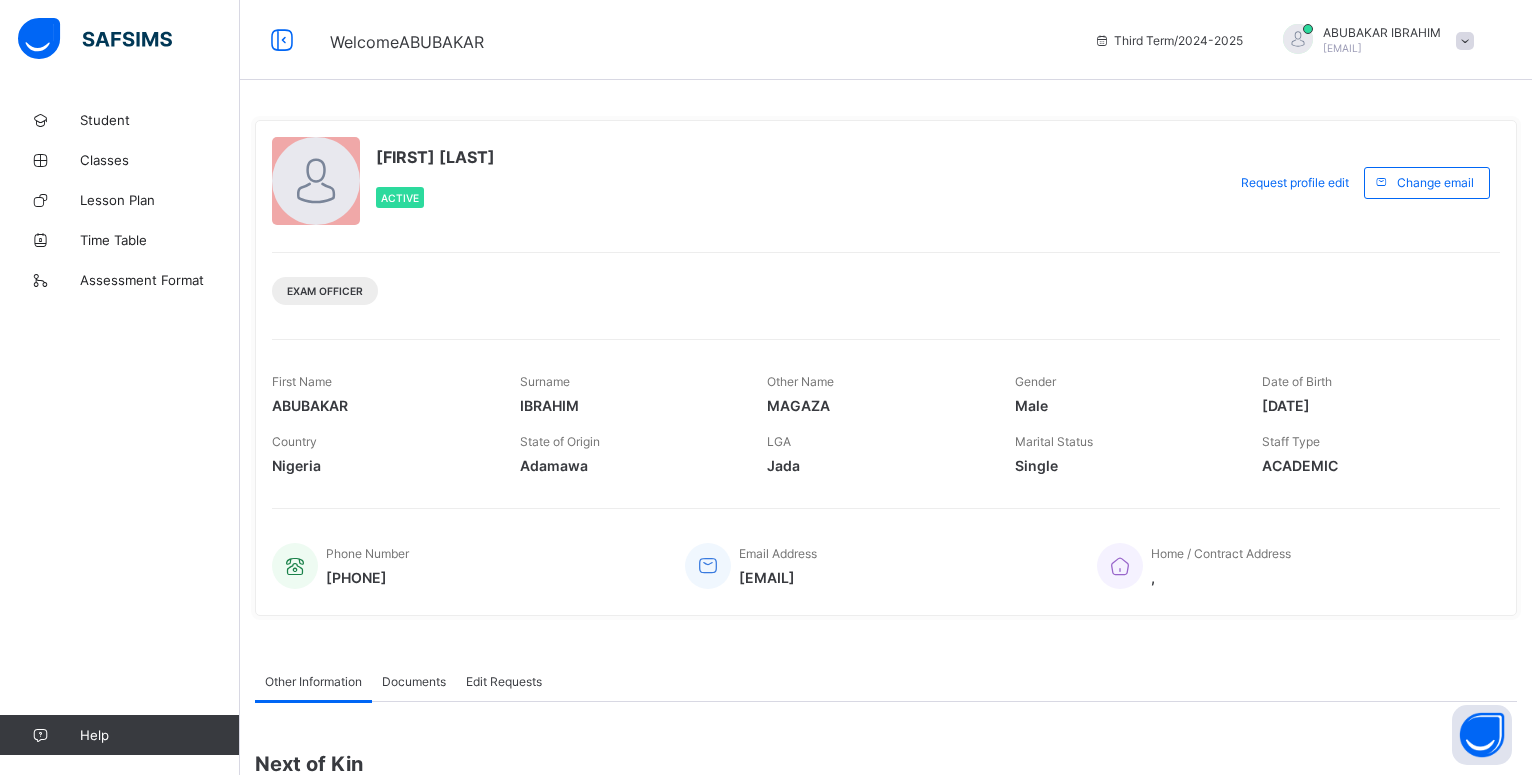 scroll, scrollTop: 0, scrollLeft: 0, axis: both 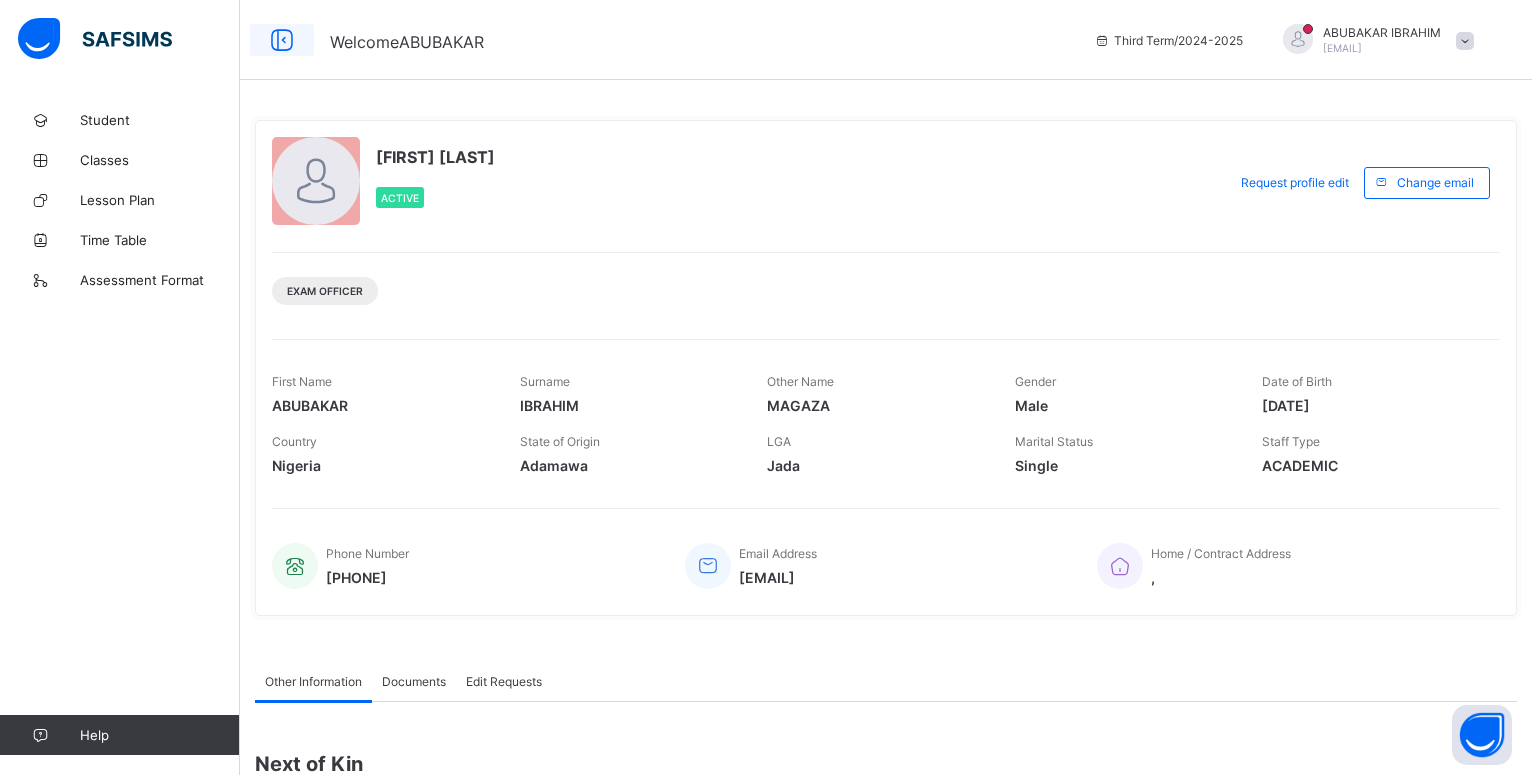click at bounding box center (282, 40) 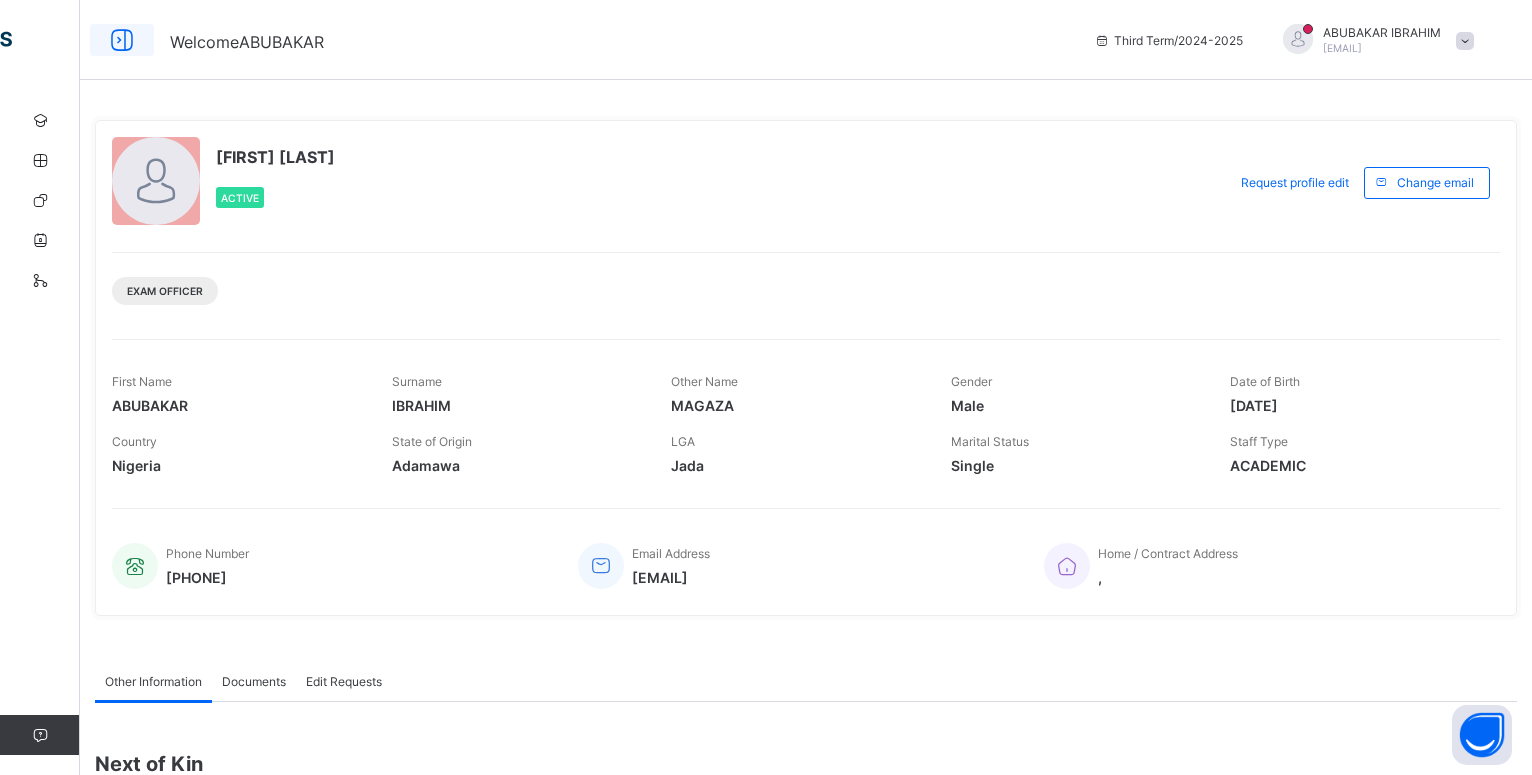 click on "Welcome  [FIRST]" at bounding box center [247, 42] 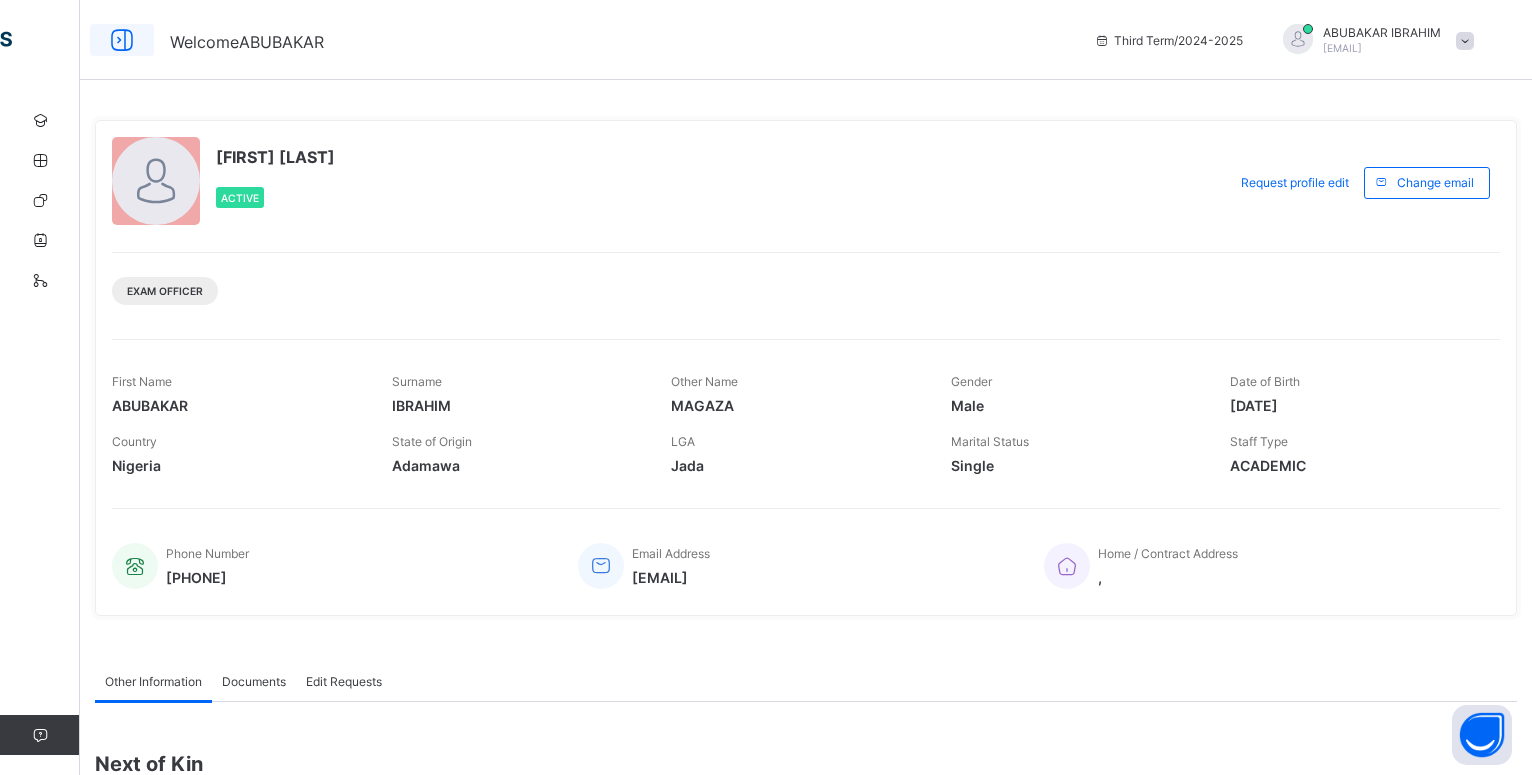 click at bounding box center (122, 40) 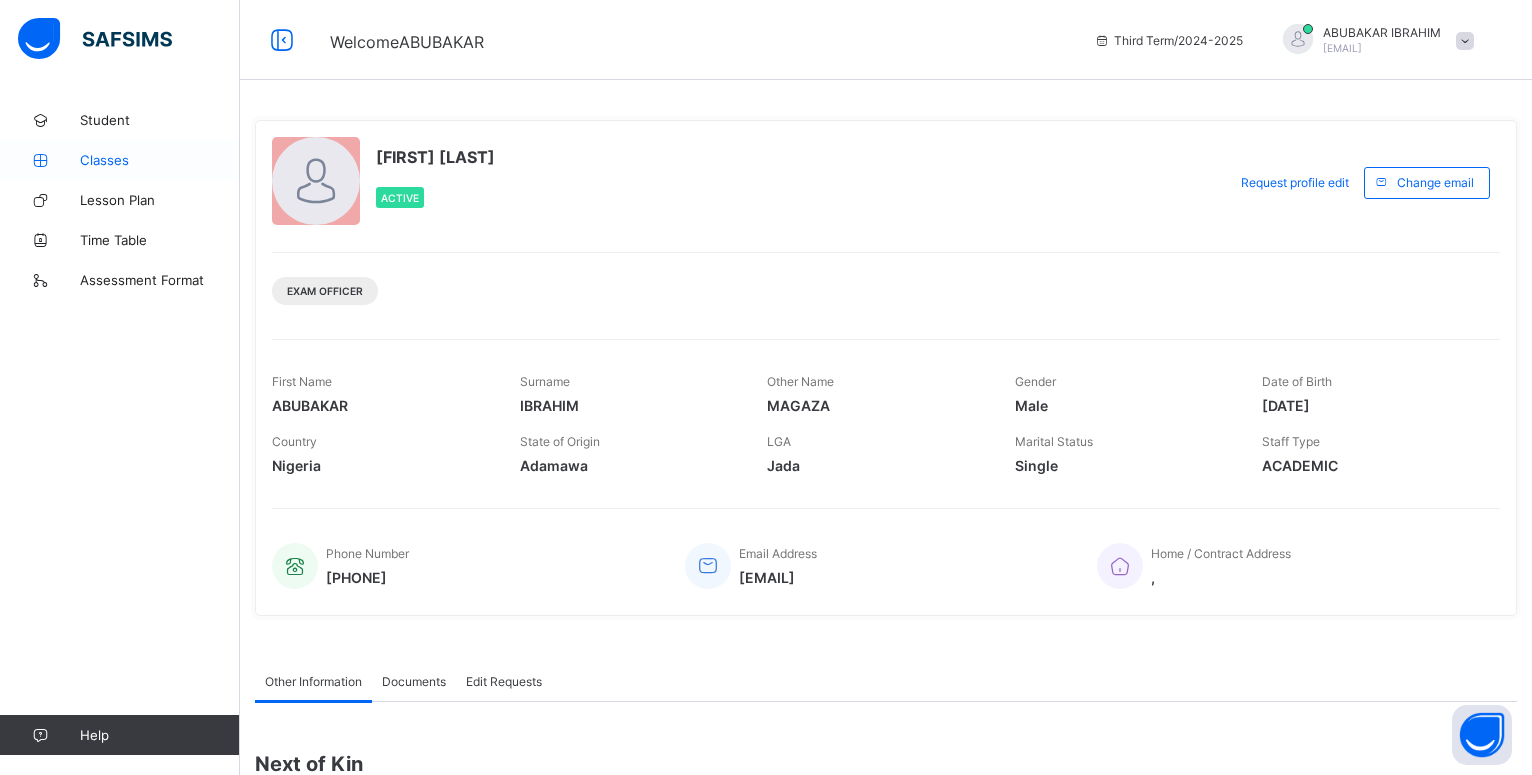 click on "Classes" at bounding box center [120, 160] 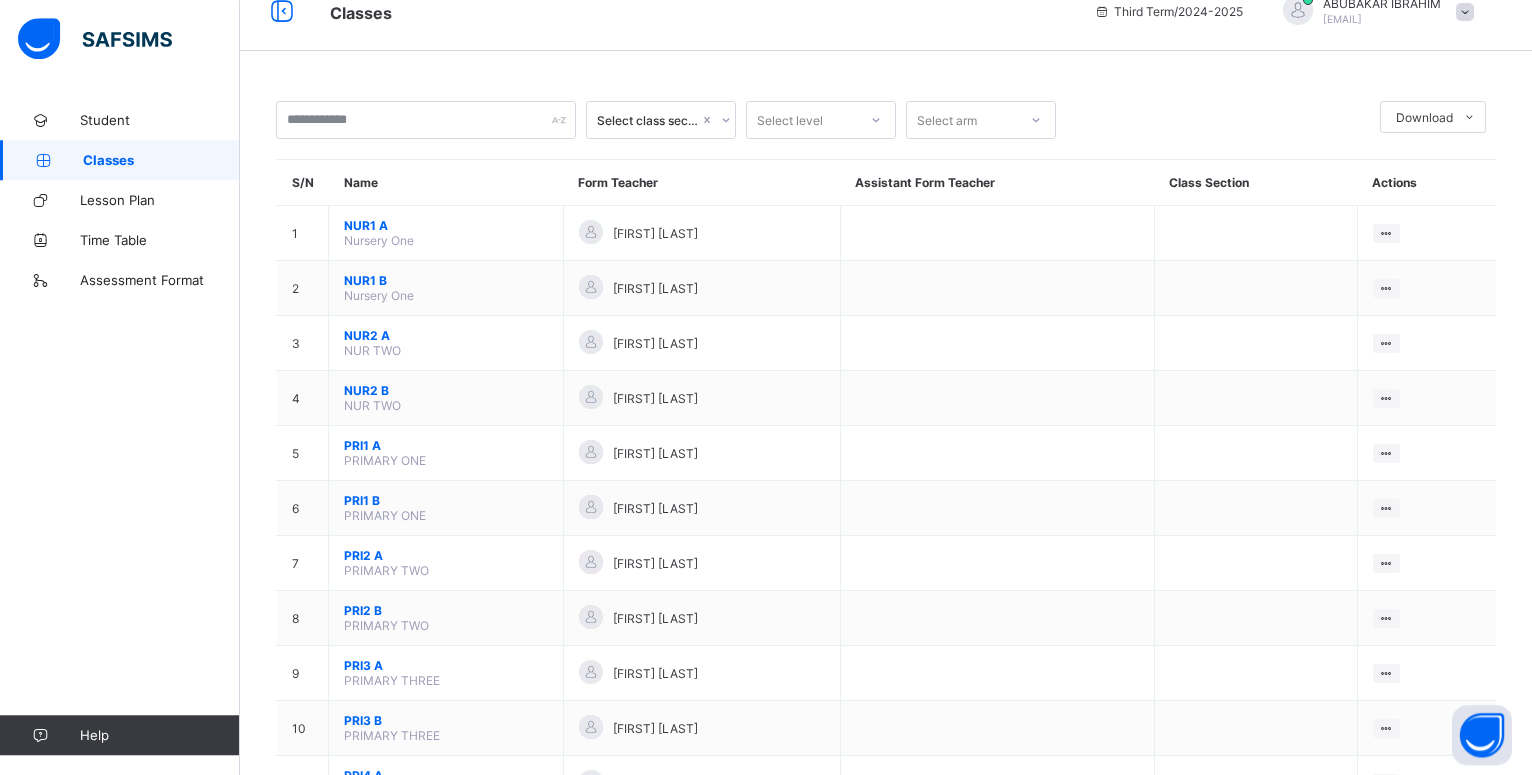 scroll, scrollTop: 0, scrollLeft: 0, axis: both 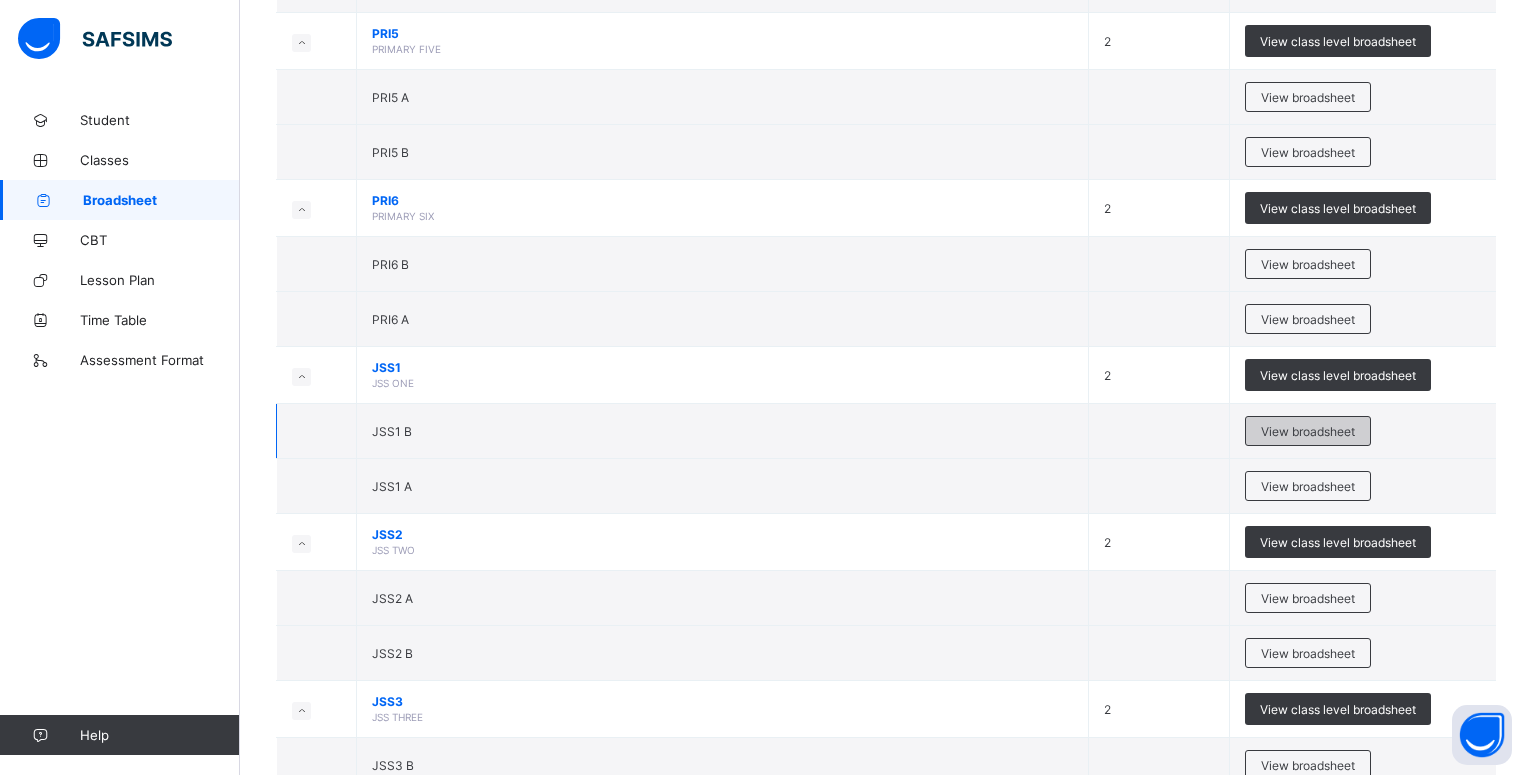 click on "View broadsheet" at bounding box center (1308, 431) 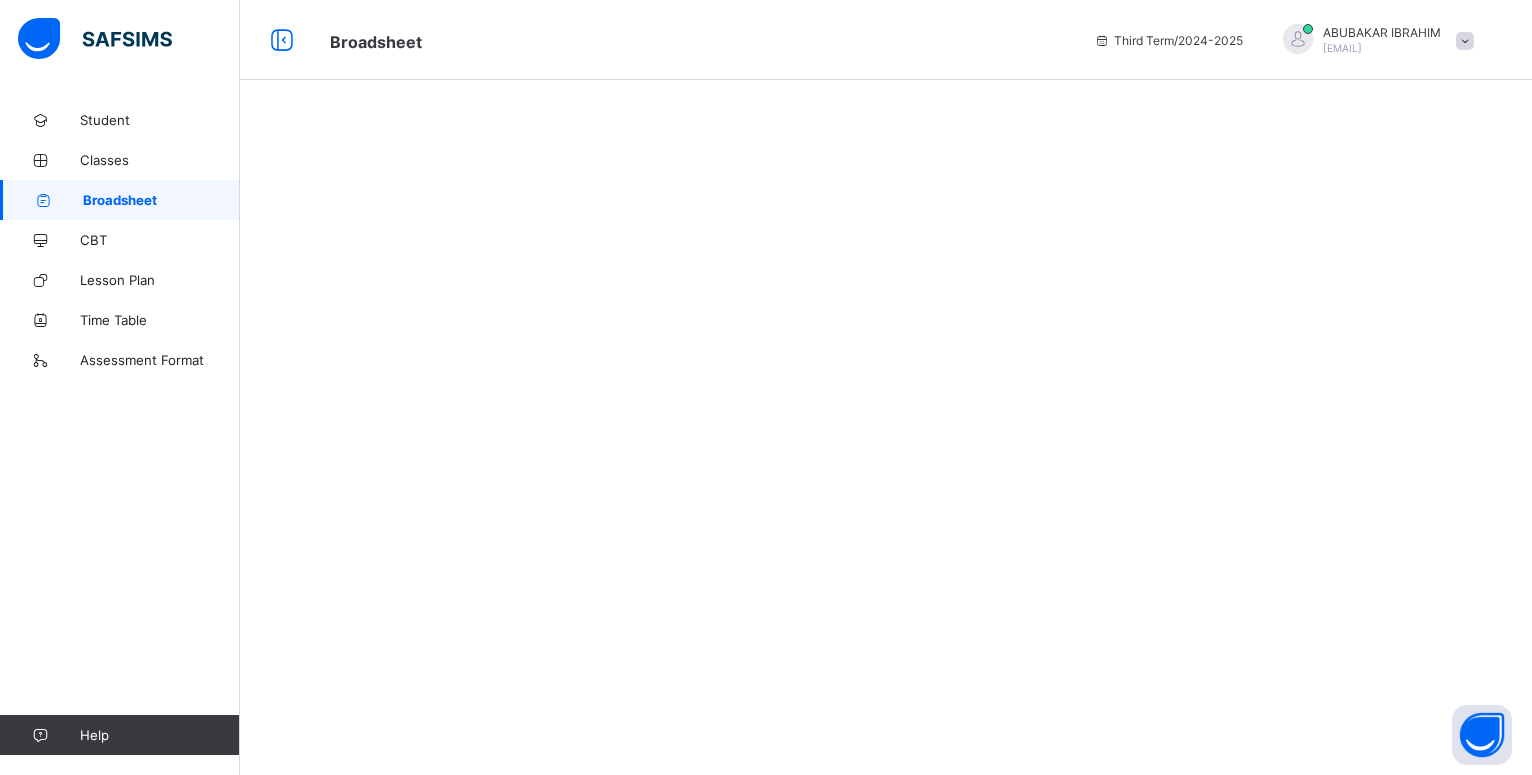 scroll, scrollTop: 0, scrollLeft: 0, axis: both 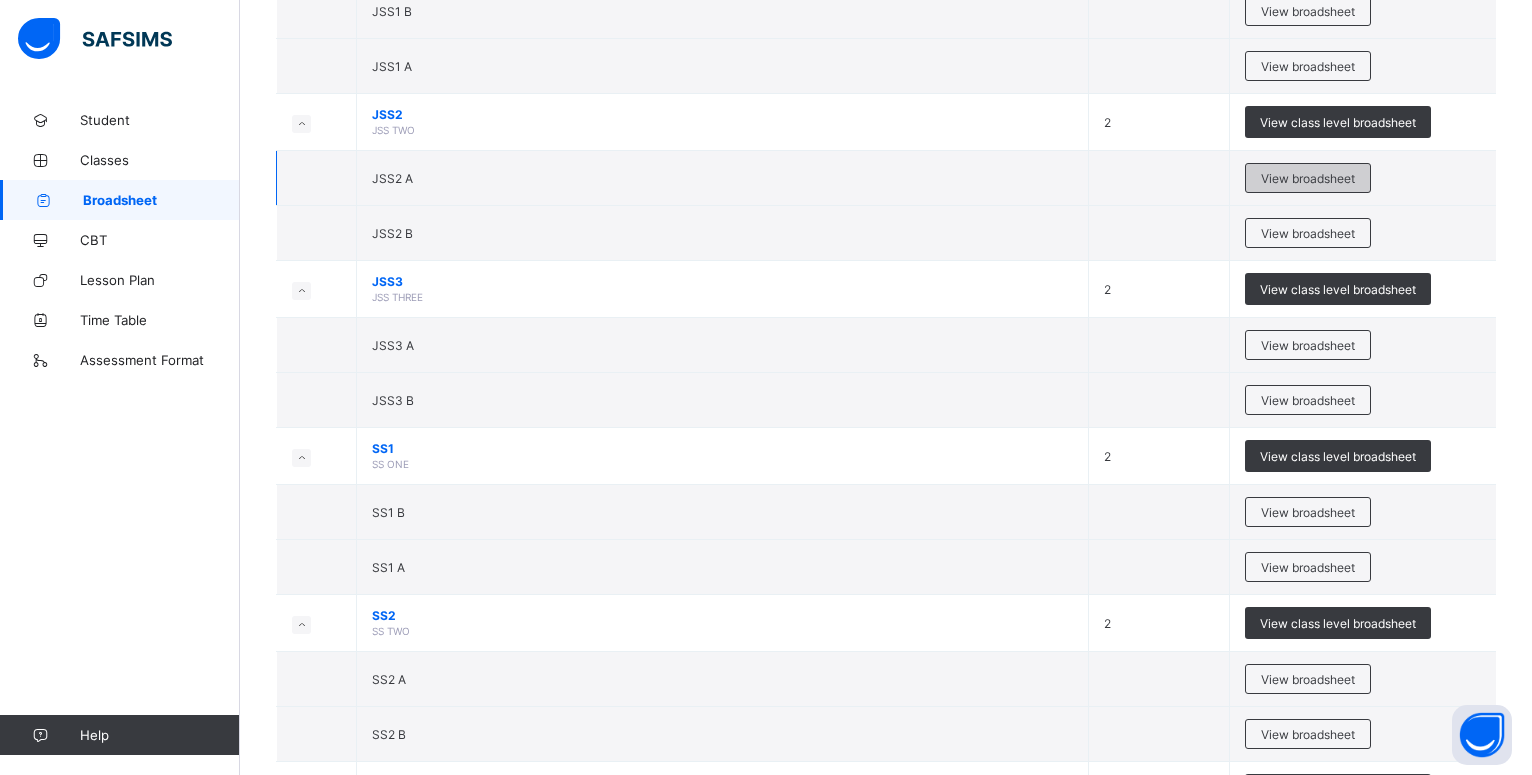 click on "View broadsheet" at bounding box center (1308, 178) 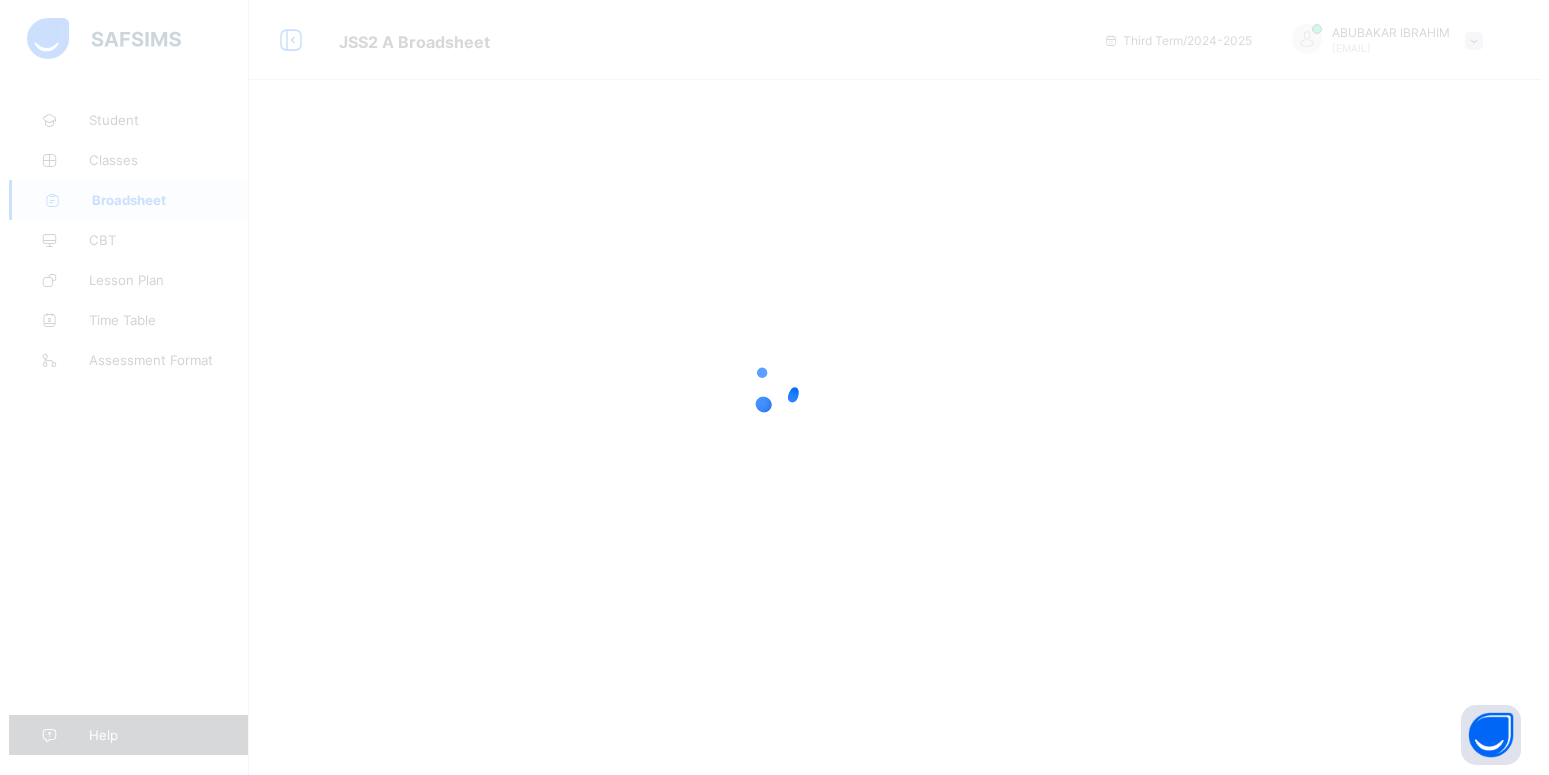 scroll, scrollTop: 0, scrollLeft: 0, axis: both 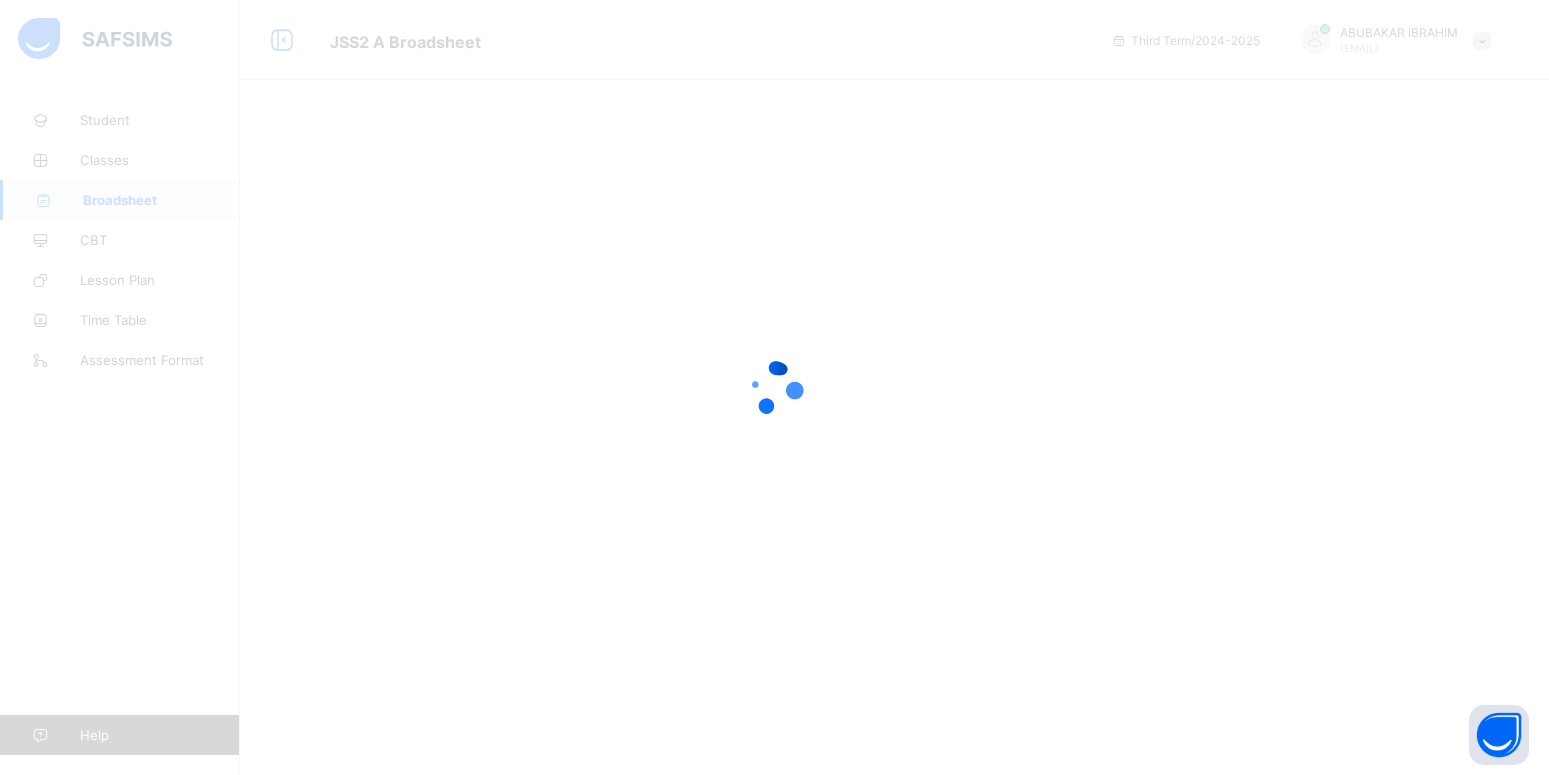 click at bounding box center [774, 387] 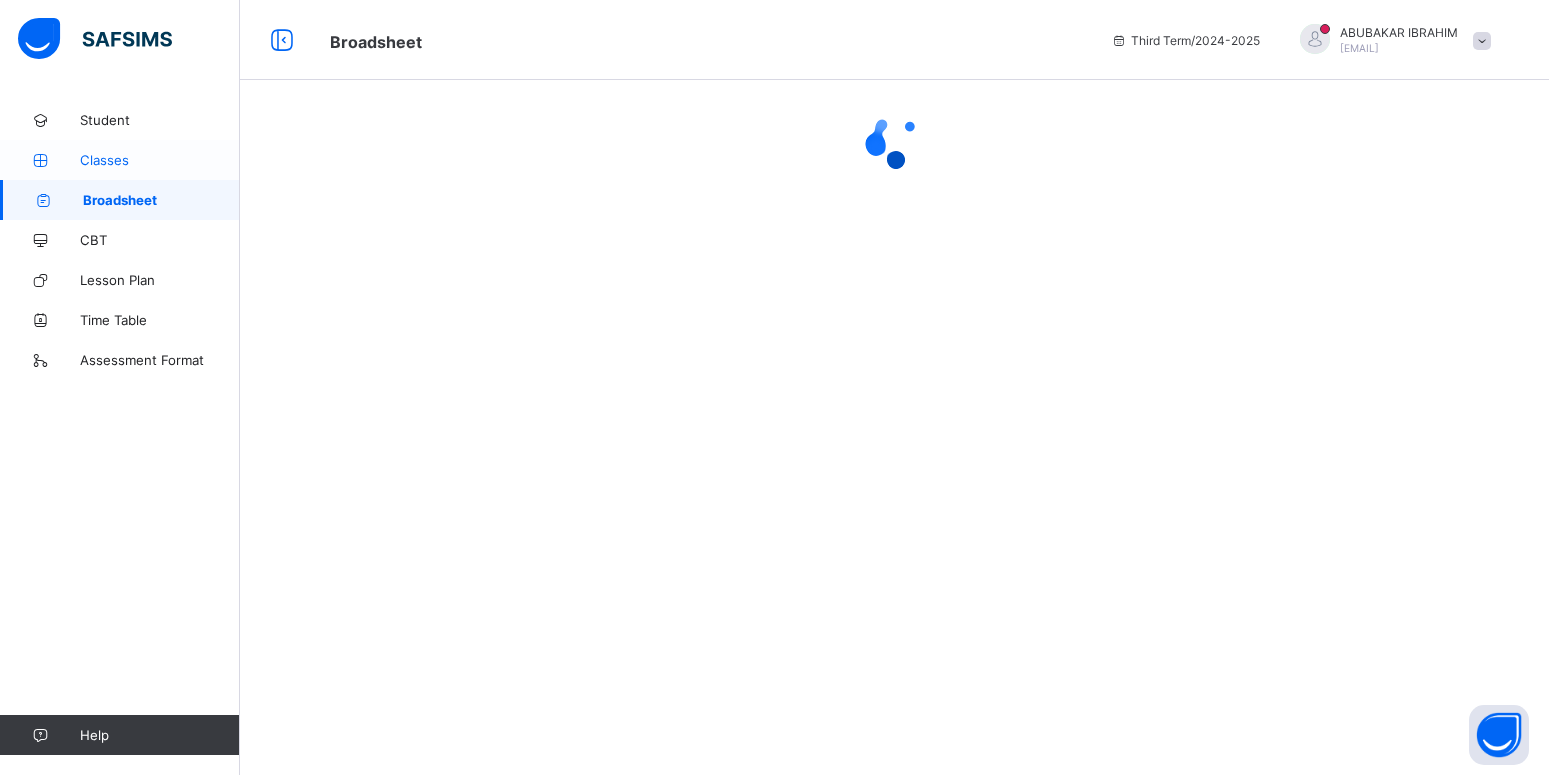click on "Classes" at bounding box center (160, 160) 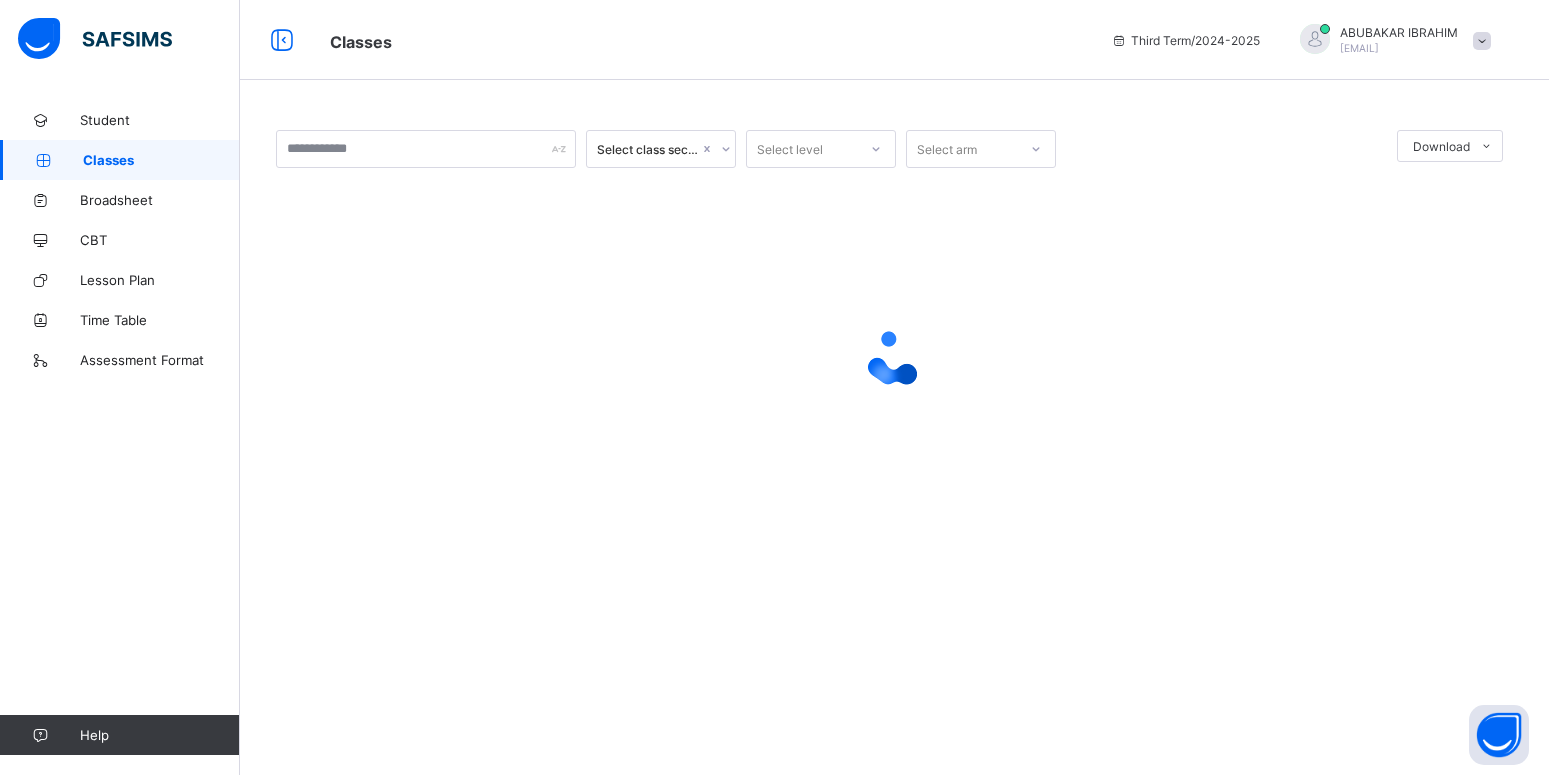 click on "Classes" at bounding box center [161, 160] 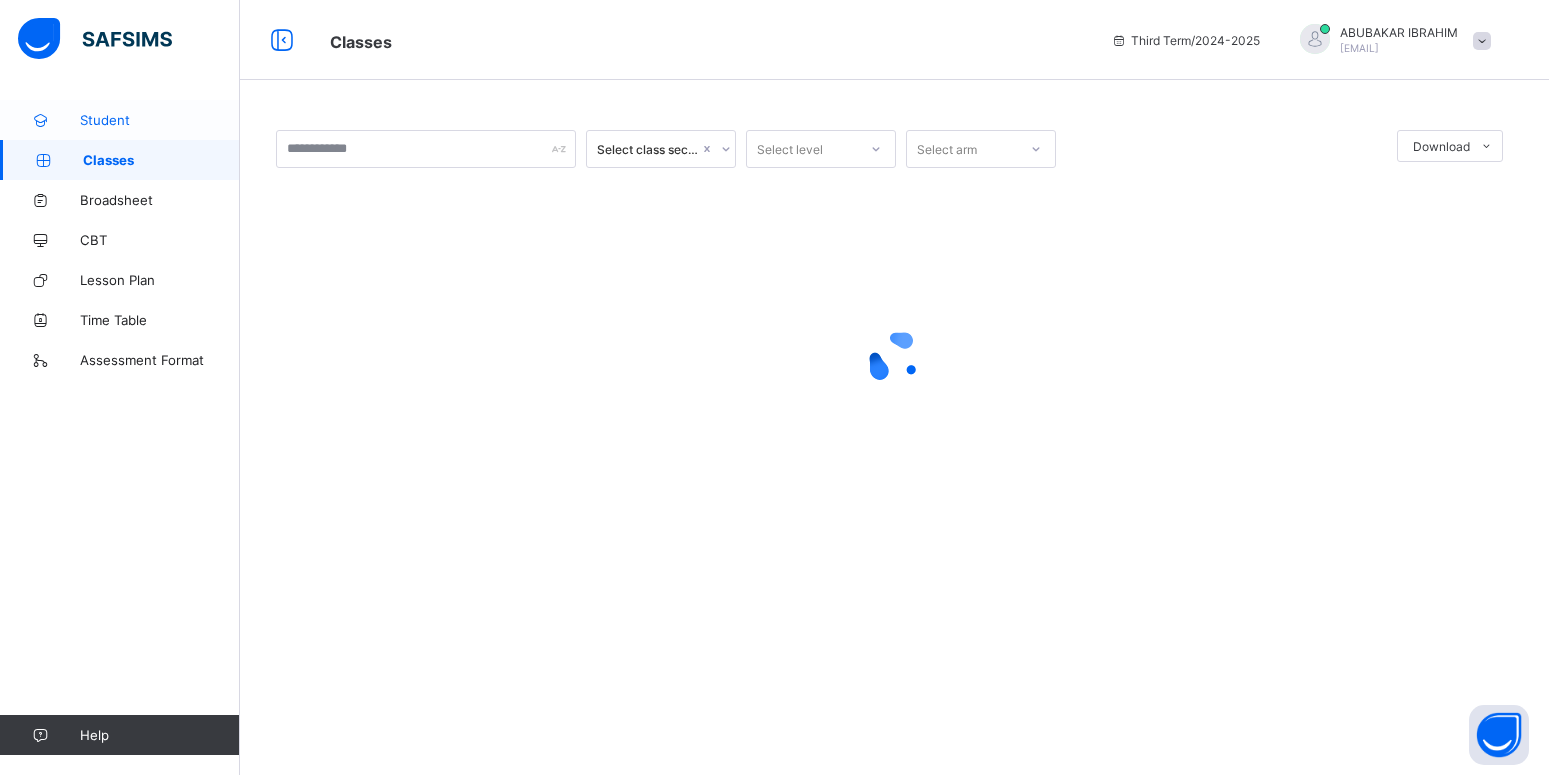 click on "Student" at bounding box center (160, 120) 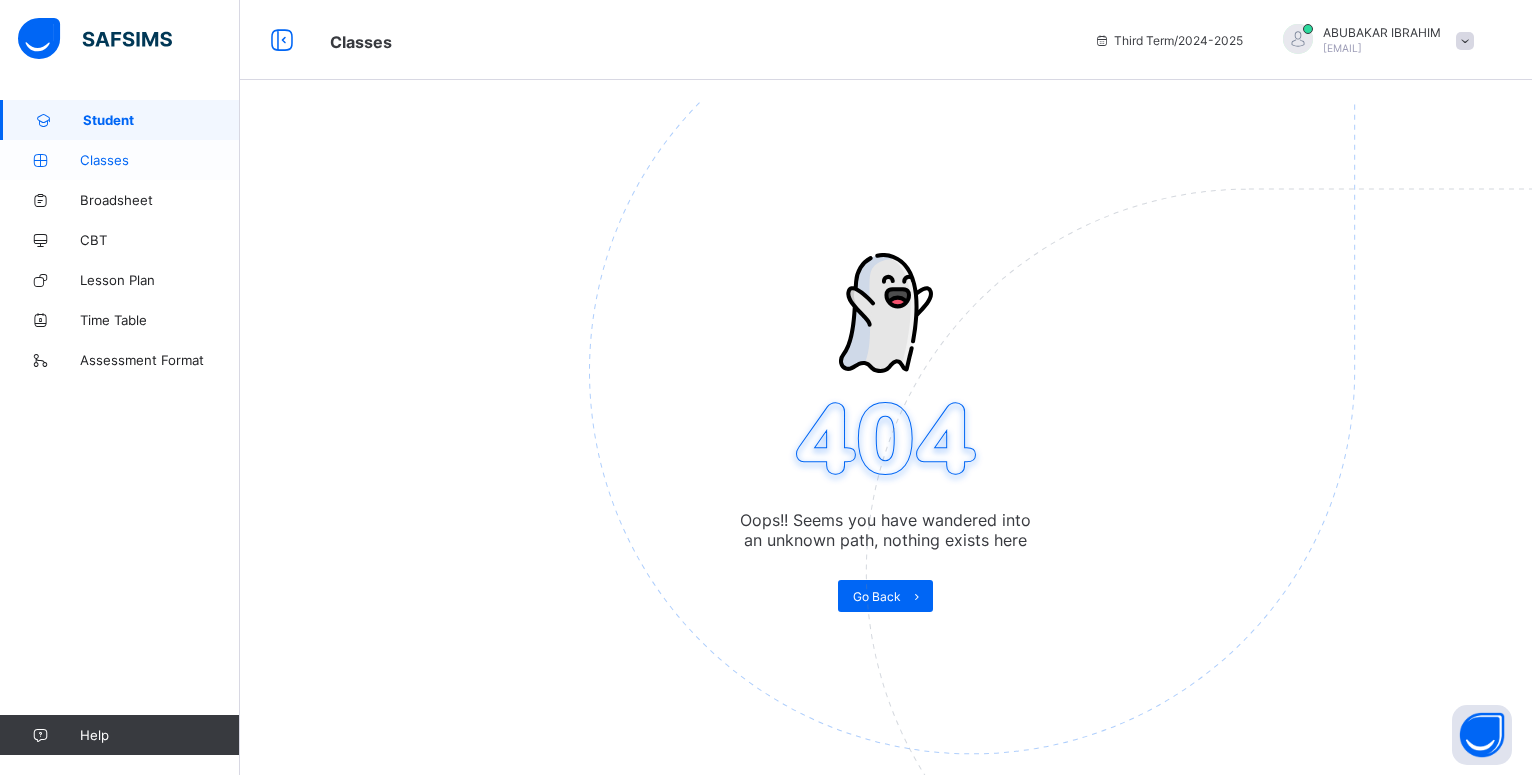 click on "Classes" at bounding box center [120, 160] 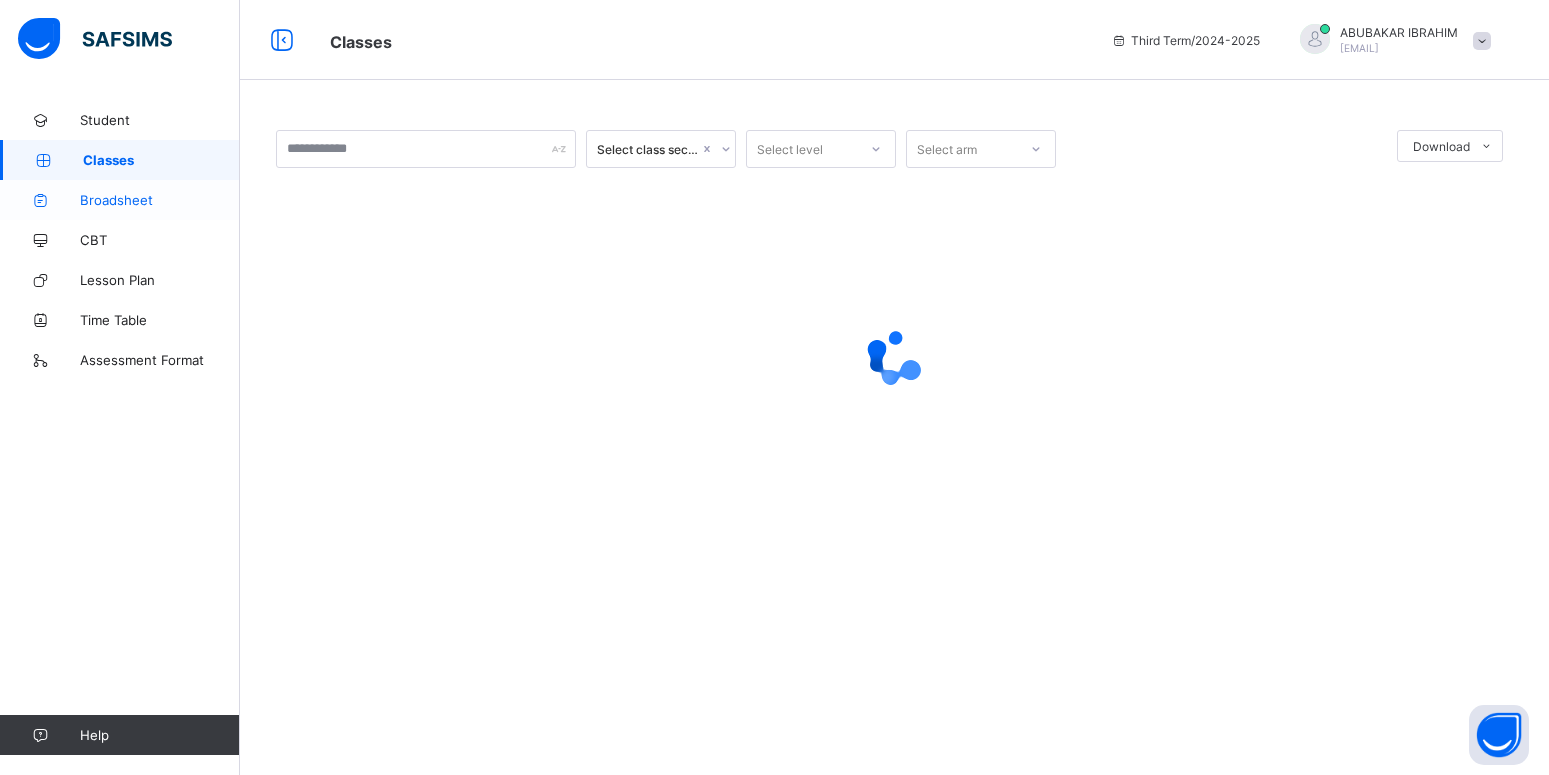 click on "Broadsheet" at bounding box center [160, 200] 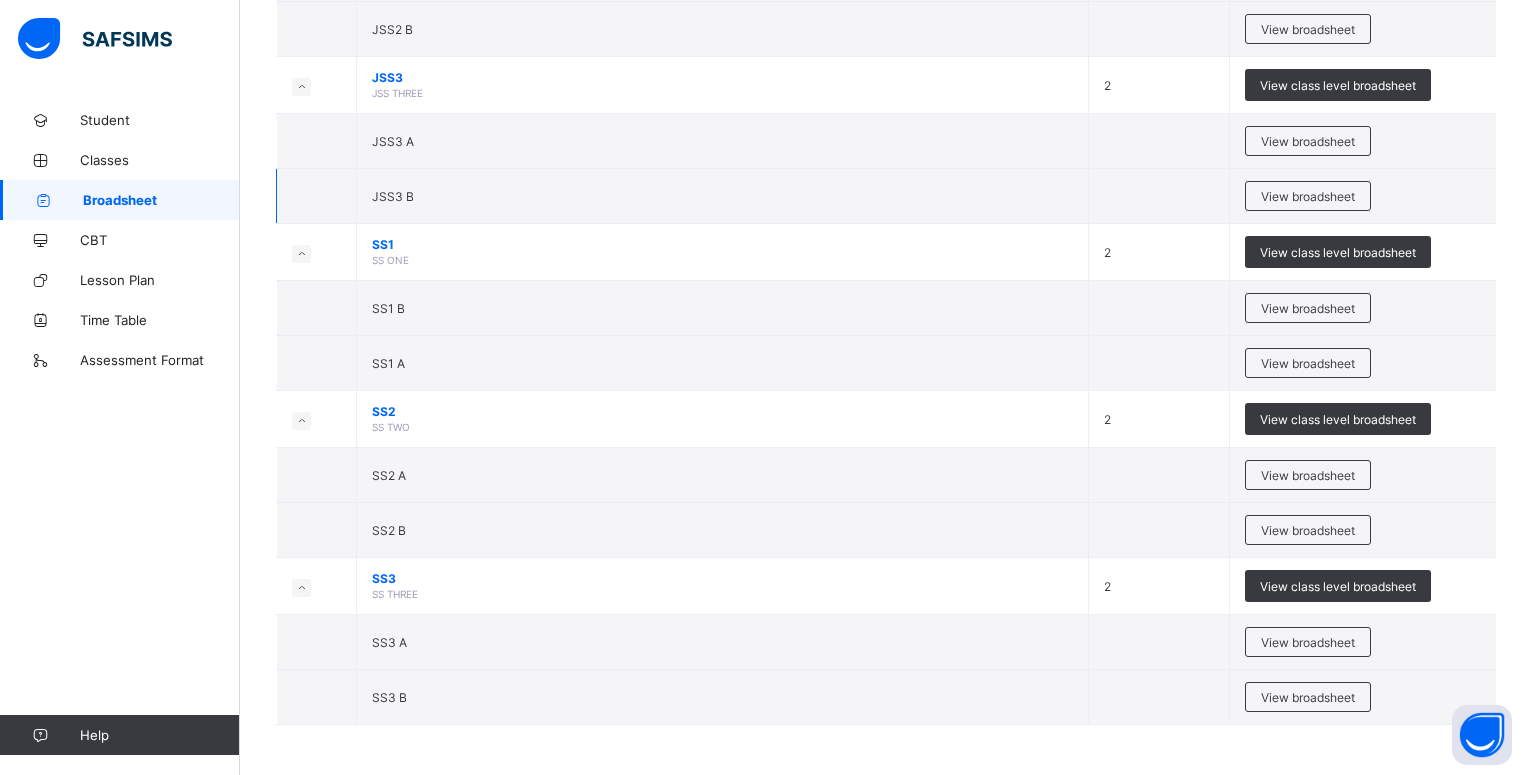scroll, scrollTop: 1542, scrollLeft: 0, axis: vertical 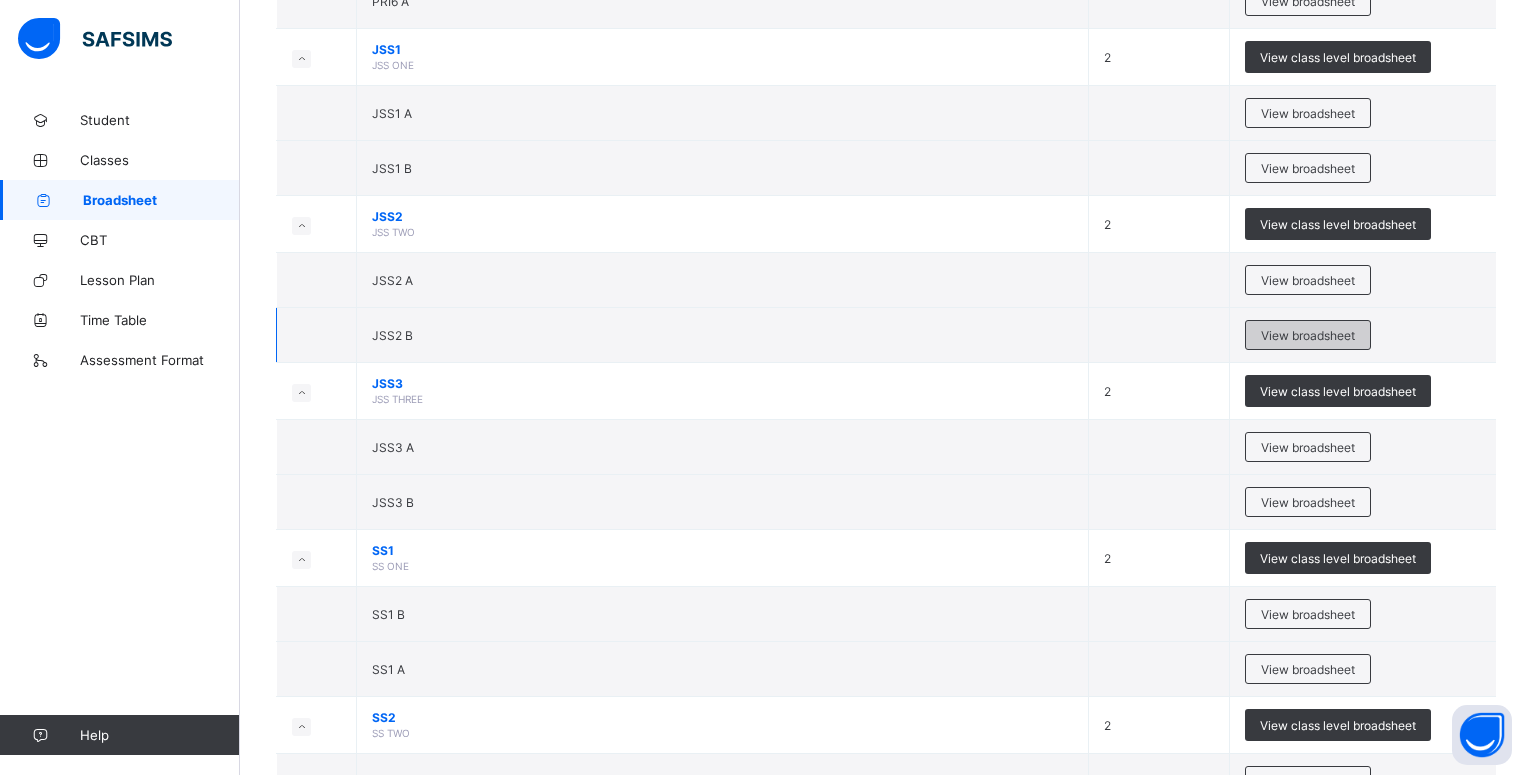click on "View broadsheet" at bounding box center (1308, 335) 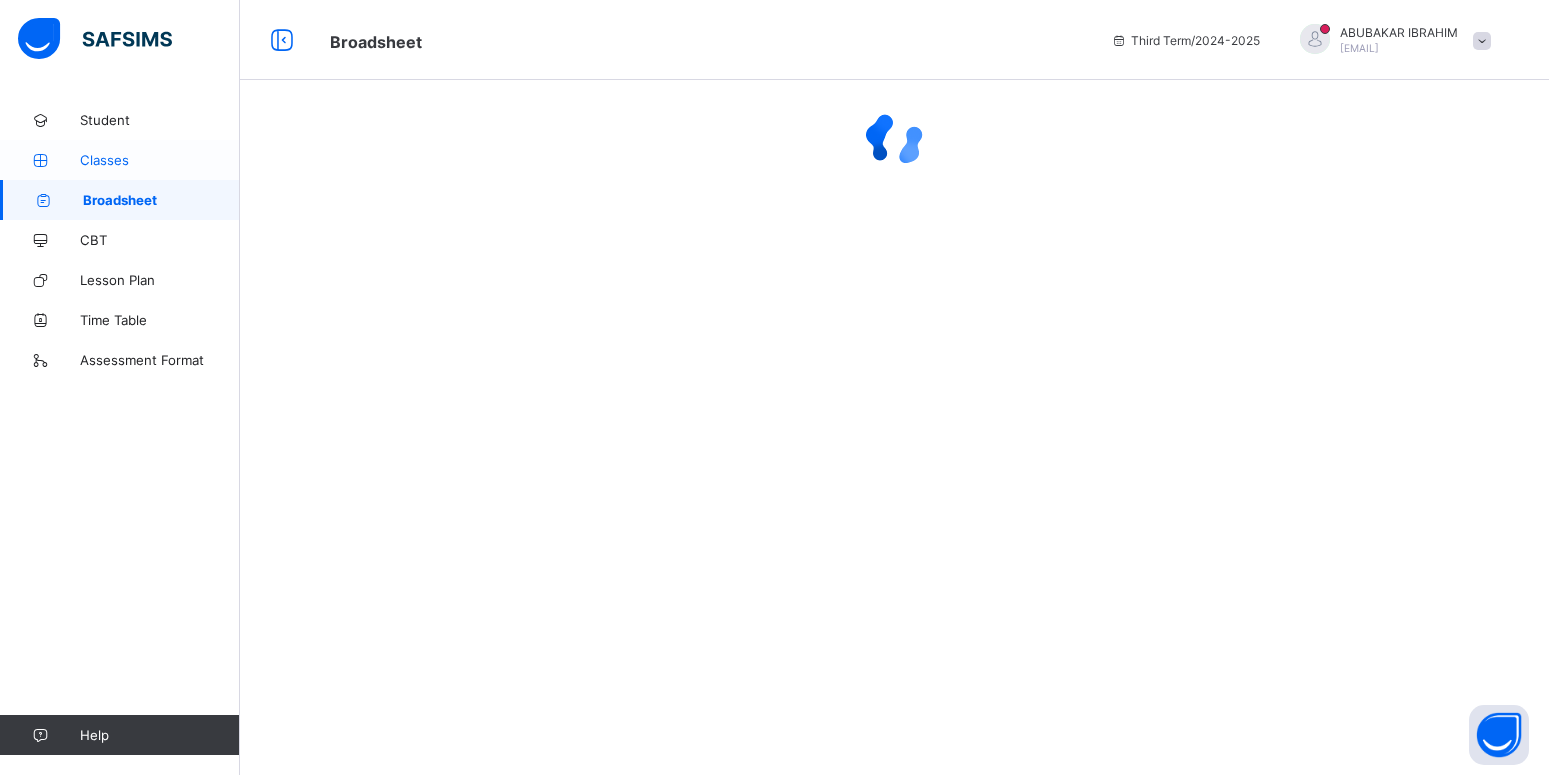 click on "Classes" at bounding box center [160, 160] 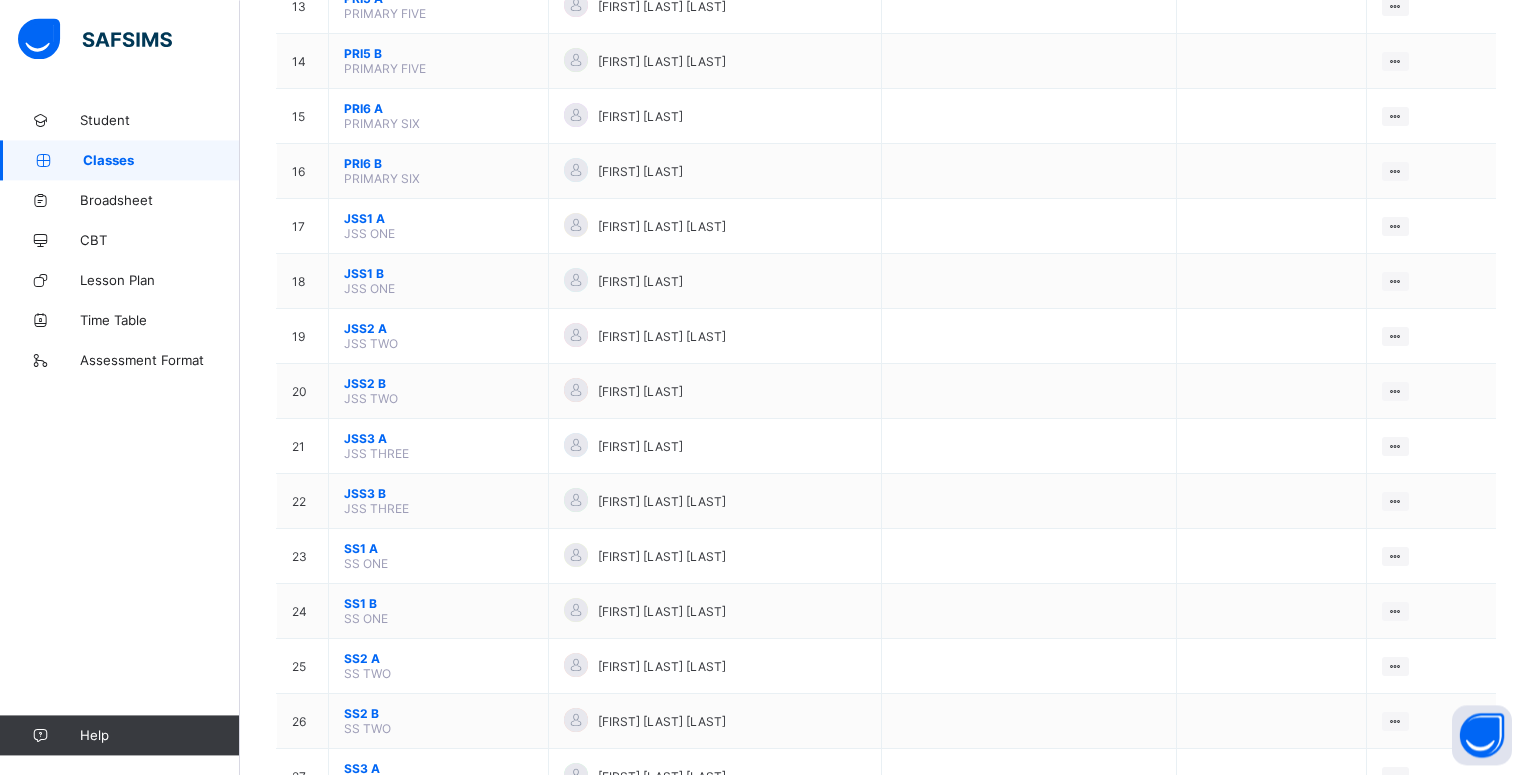 scroll, scrollTop: 1065, scrollLeft: 0, axis: vertical 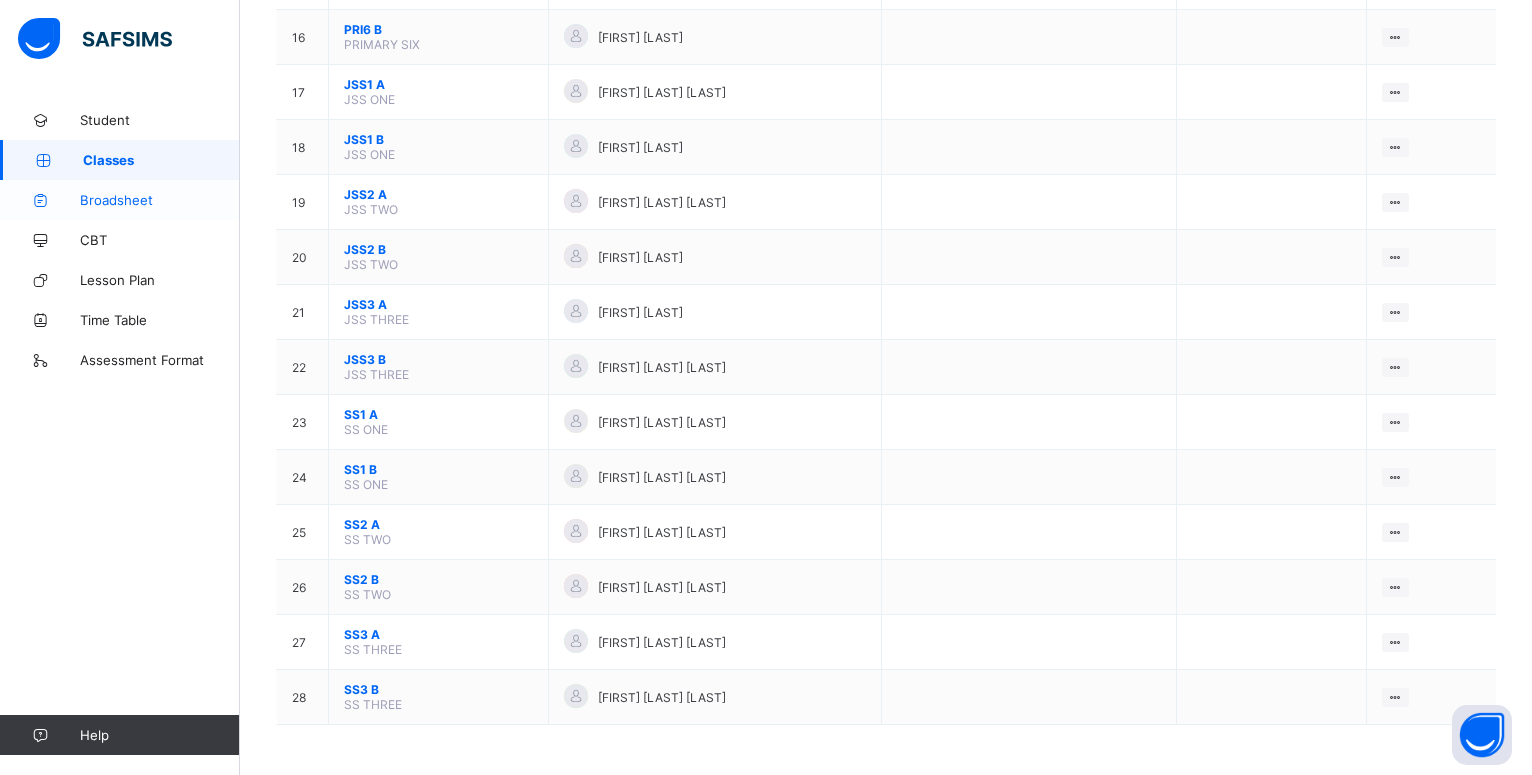 click on "Broadsheet" at bounding box center (160, 200) 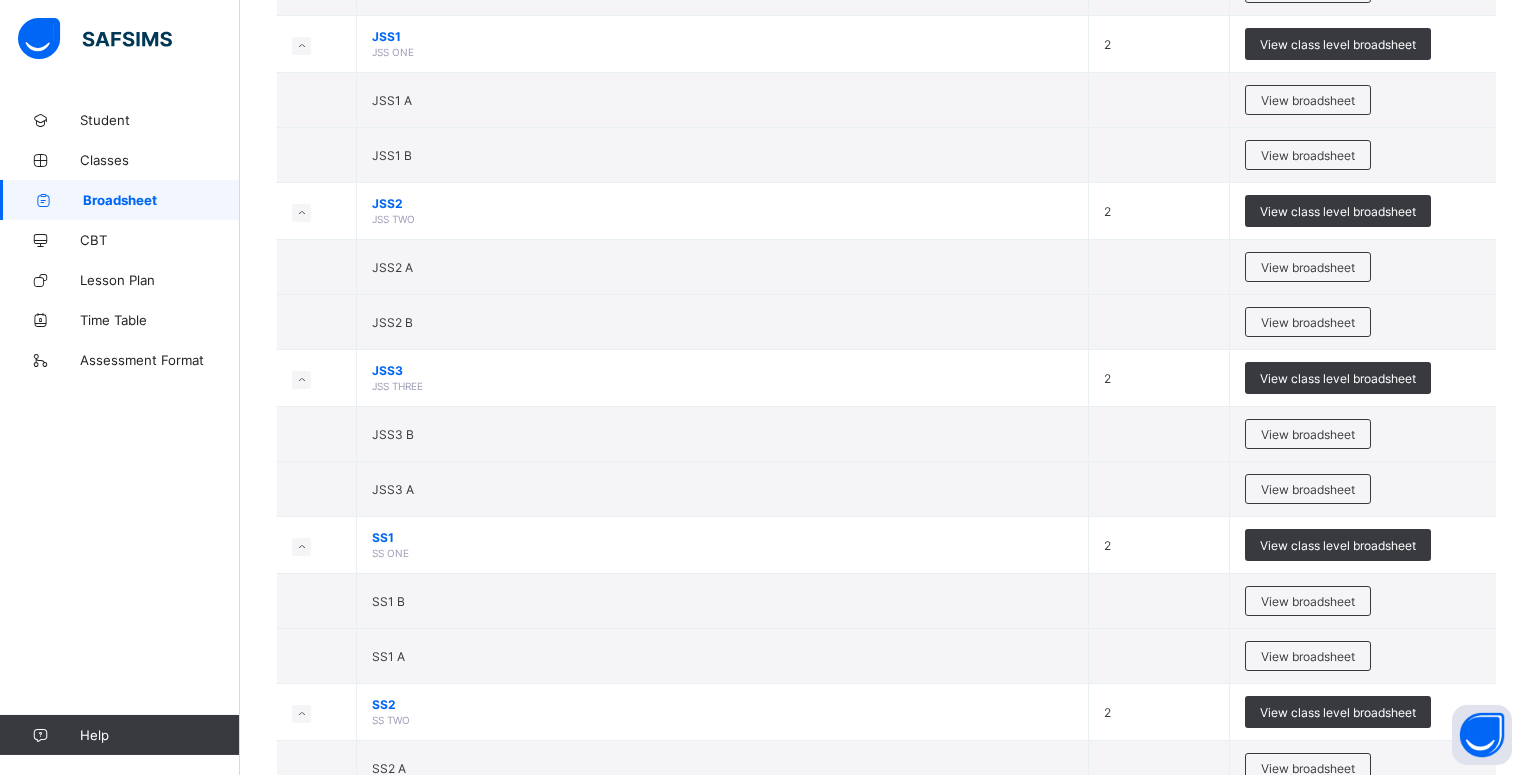 scroll, scrollTop: 1632, scrollLeft: 0, axis: vertical 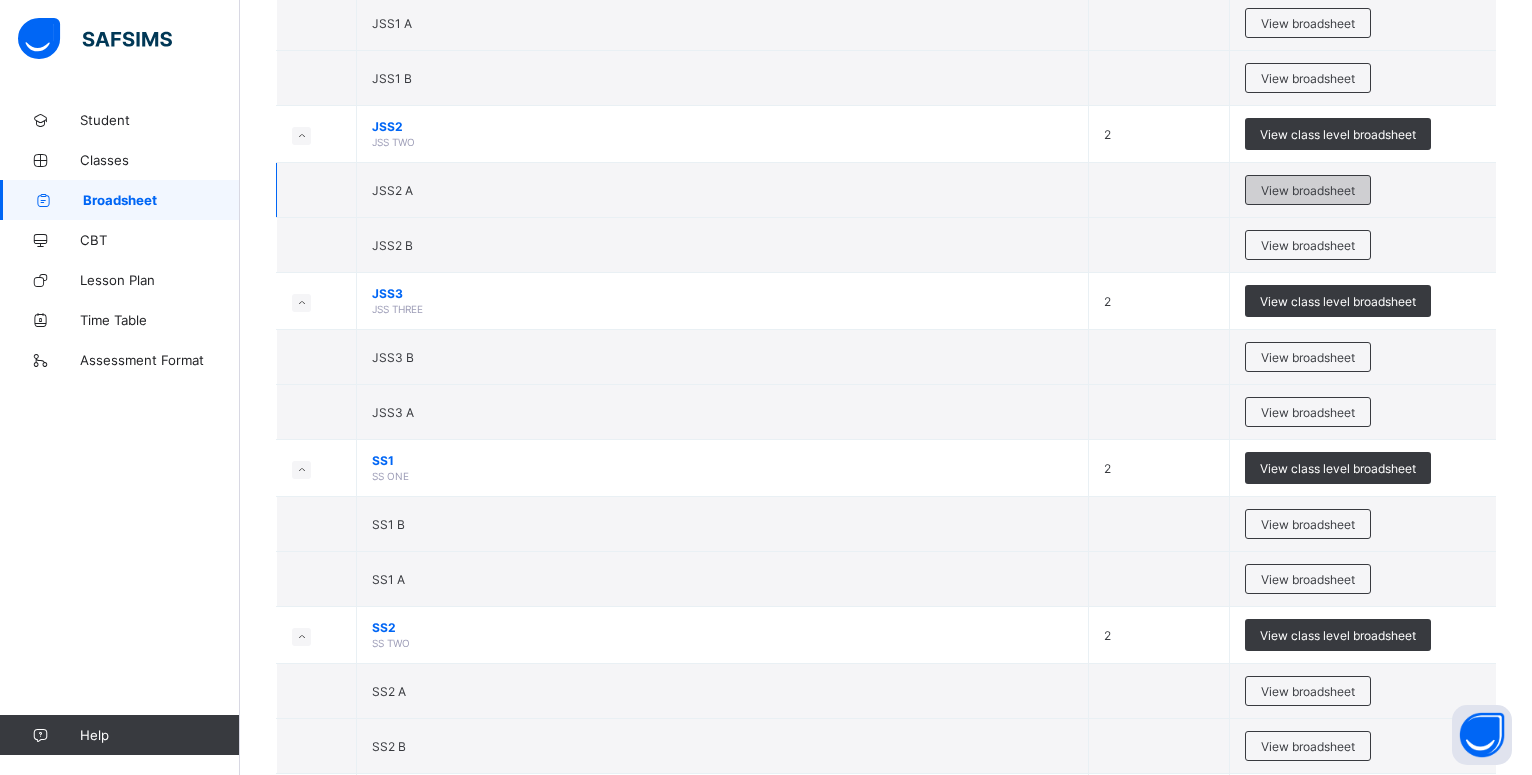 click on "View broadsheet" at bounding box center [1308, 190] 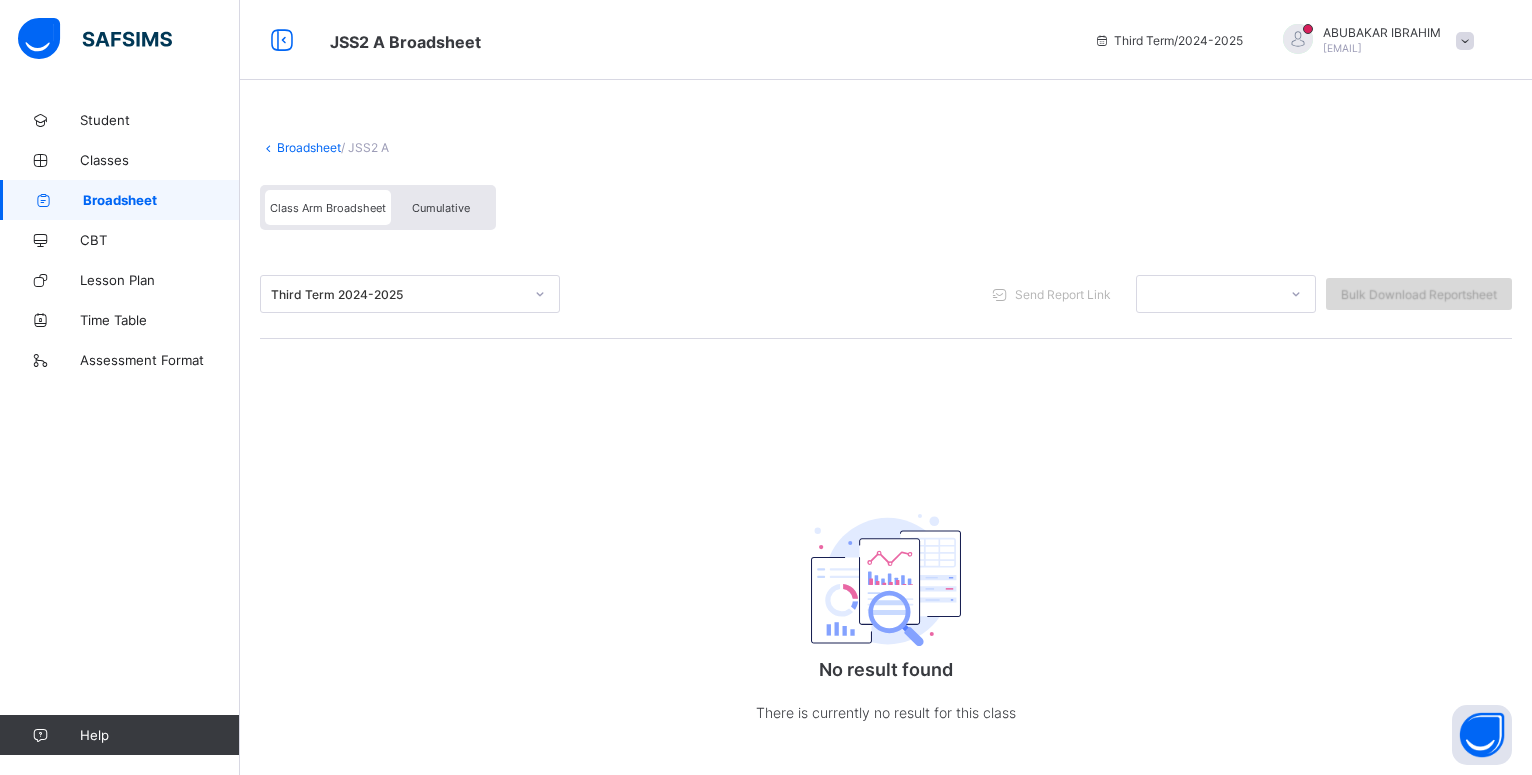 click on "Bulk Download Reportsheet" at bounding box center (1419, 294) 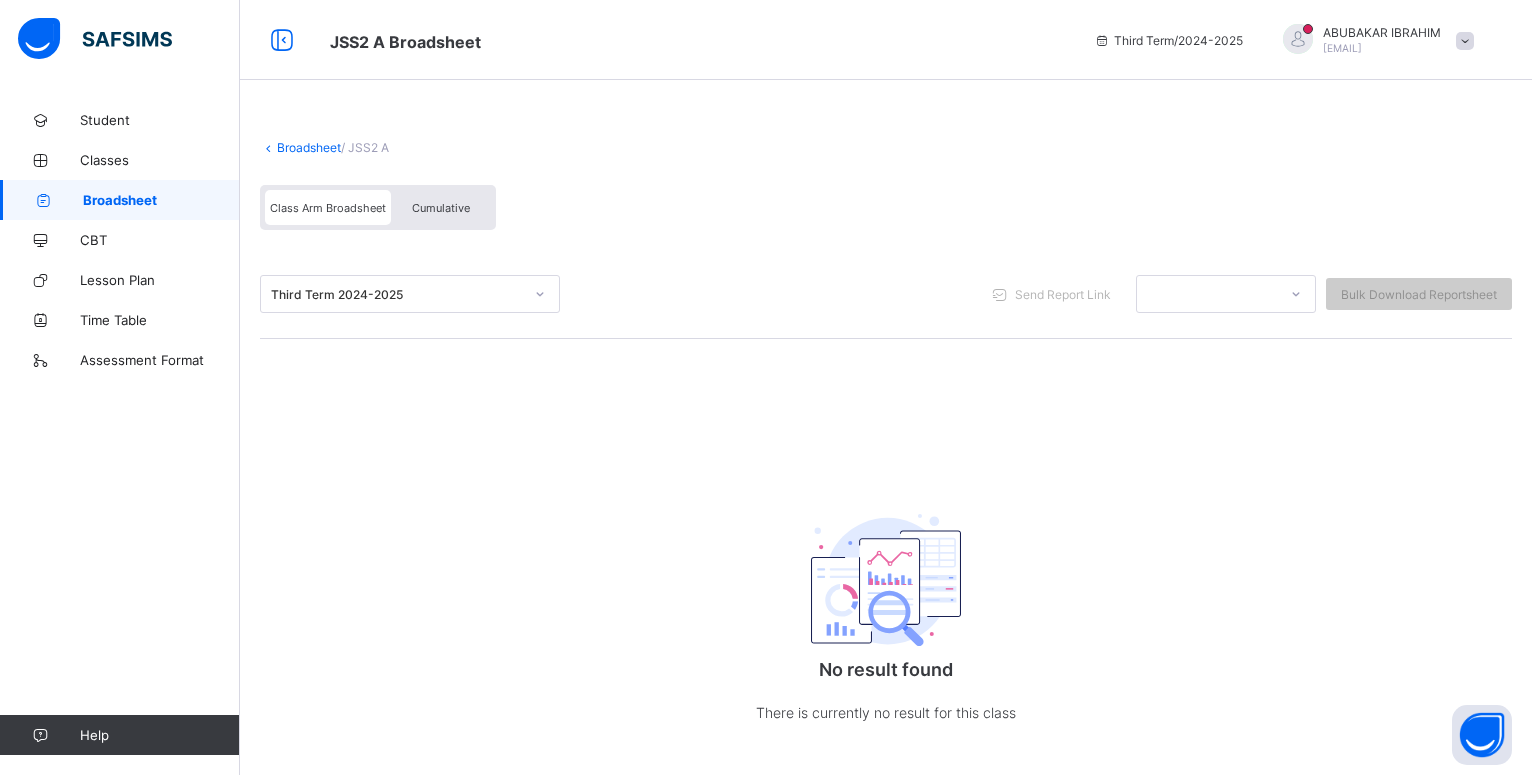 click on "Broadsheet" at bounding box center [161, 200] 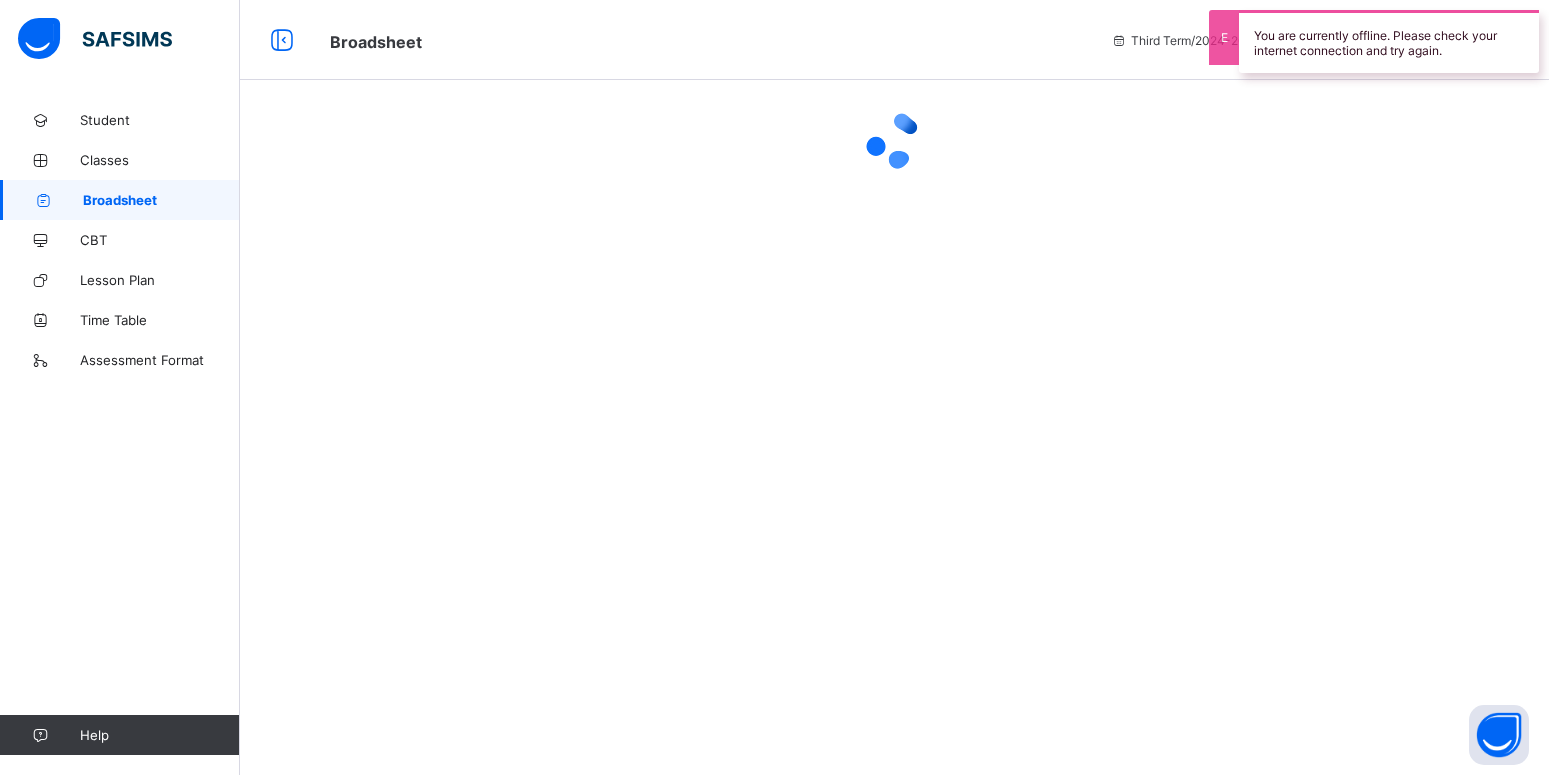 click at bounding box center [894, 387] 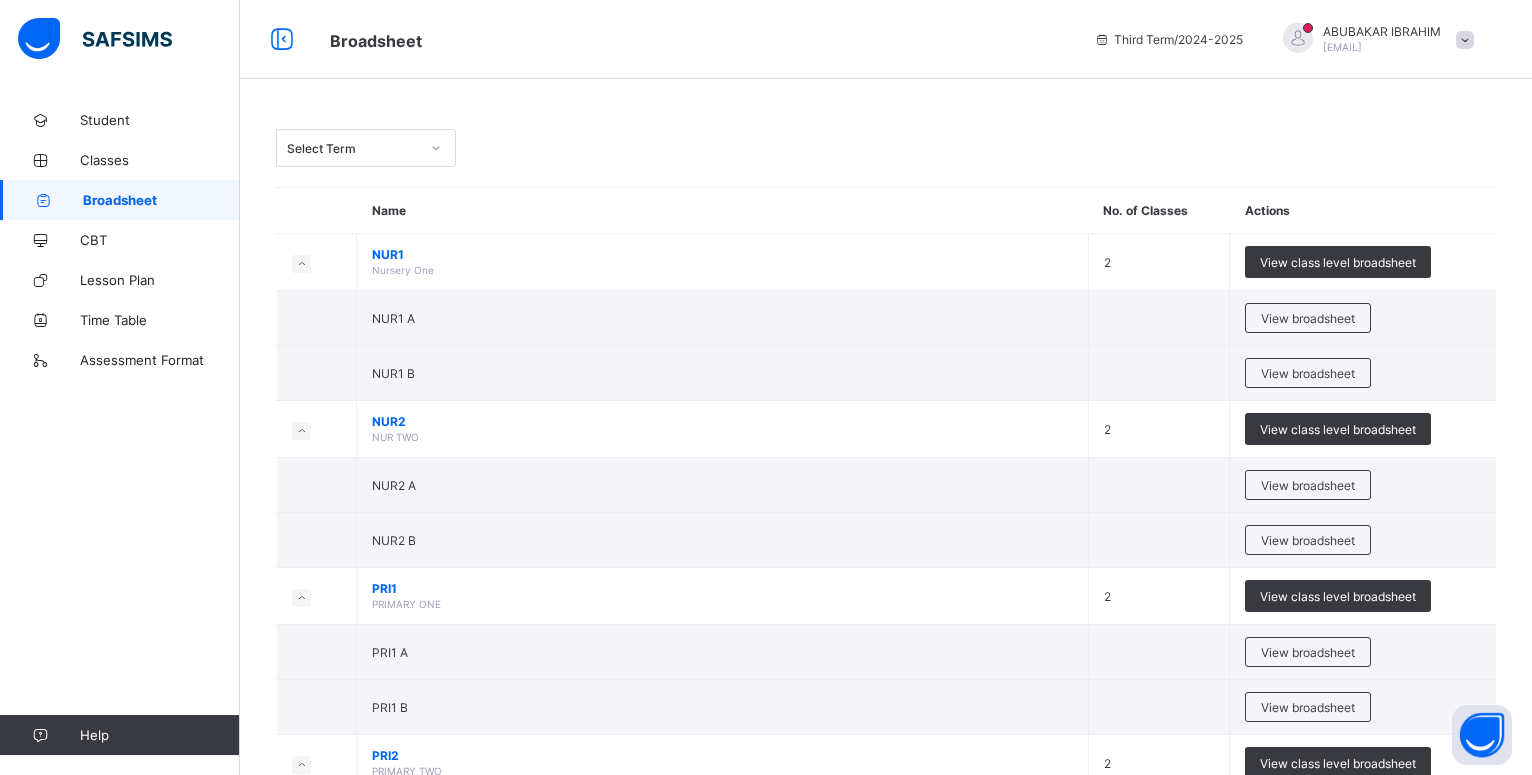 scroll, scrollTop: 0, scrollLeft: 0, axis: both 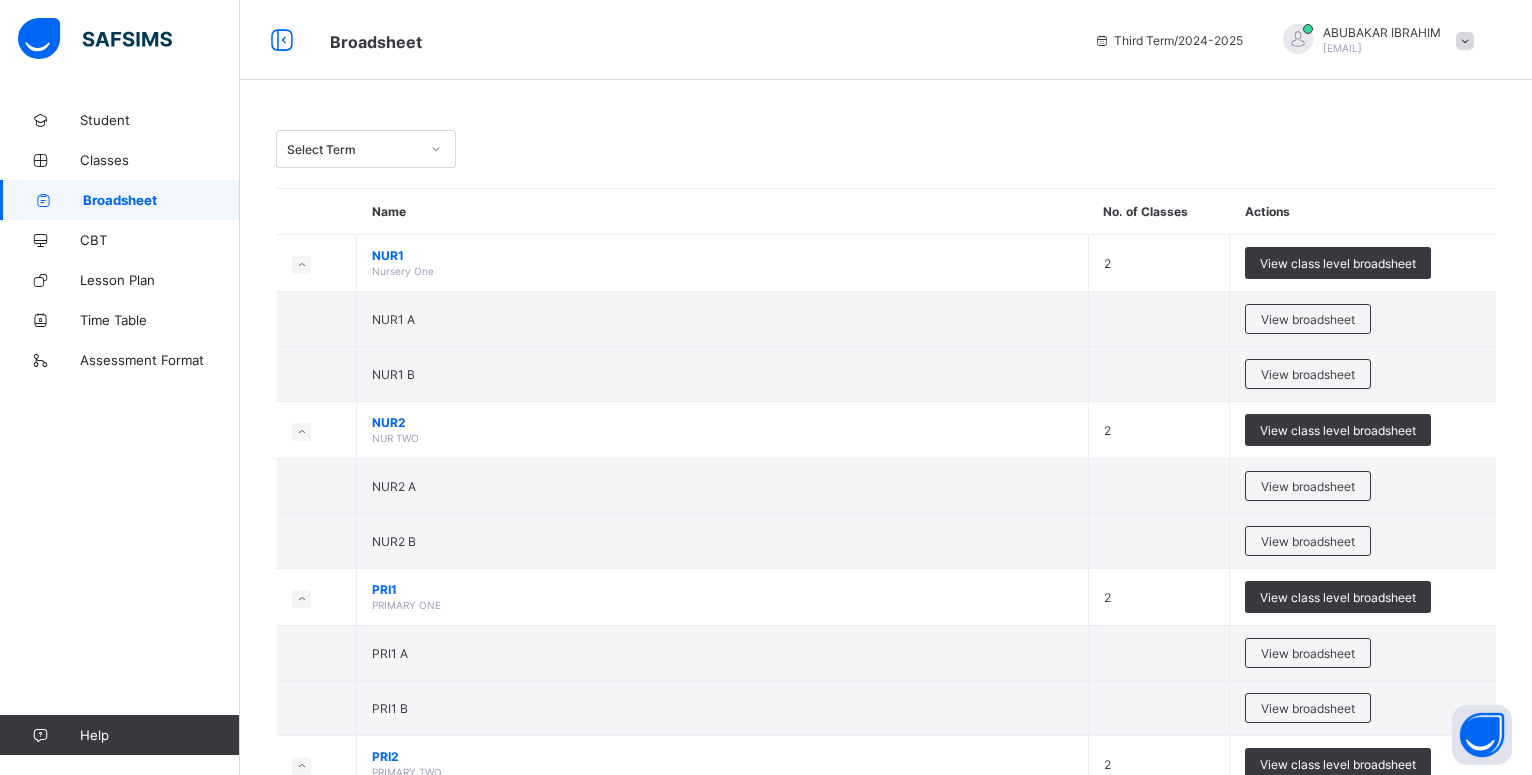 click on "Select Term" at bounding box center (886, 149) 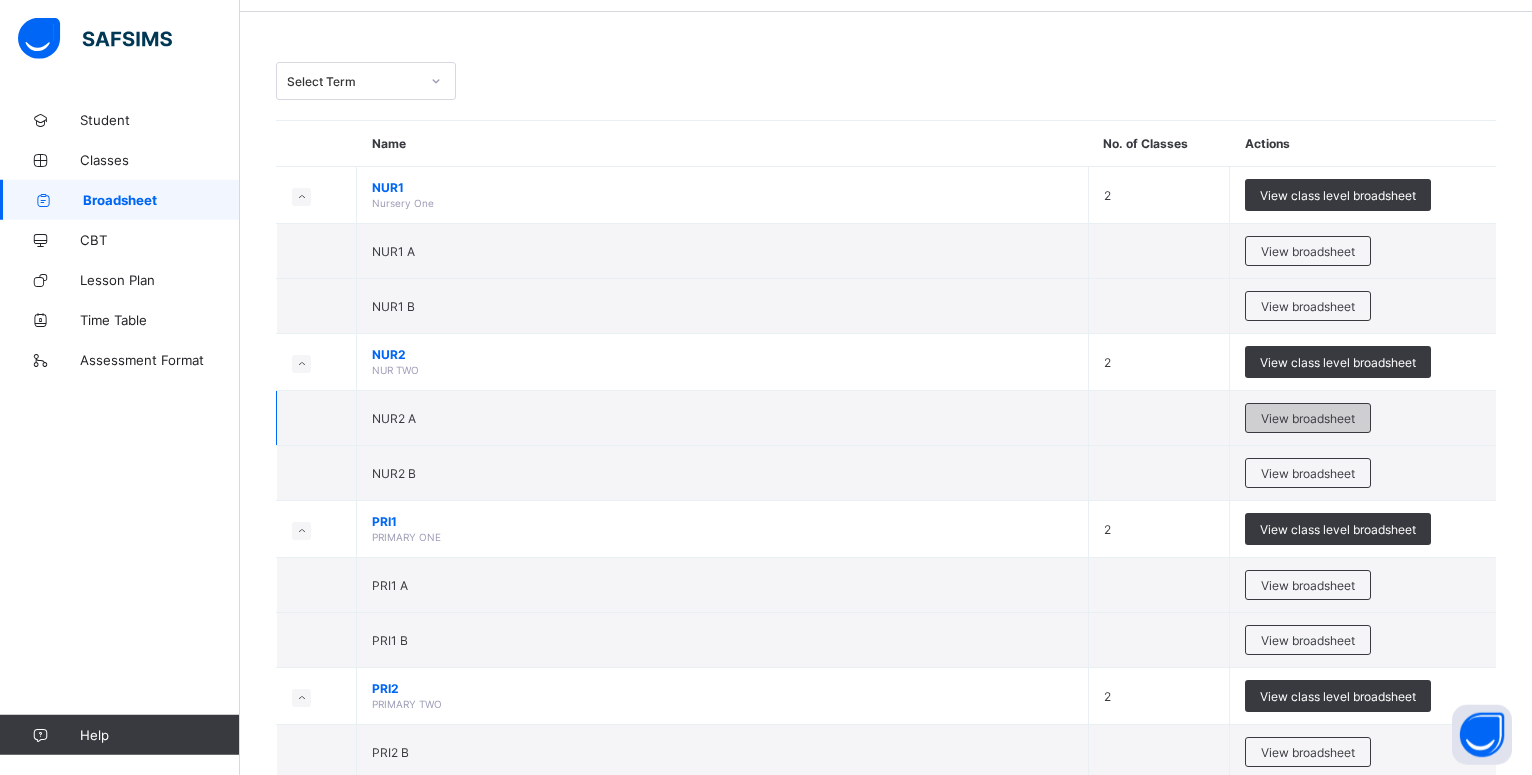 scroll, scrollTop: 102, scrollLeft: 0, axis: vertical 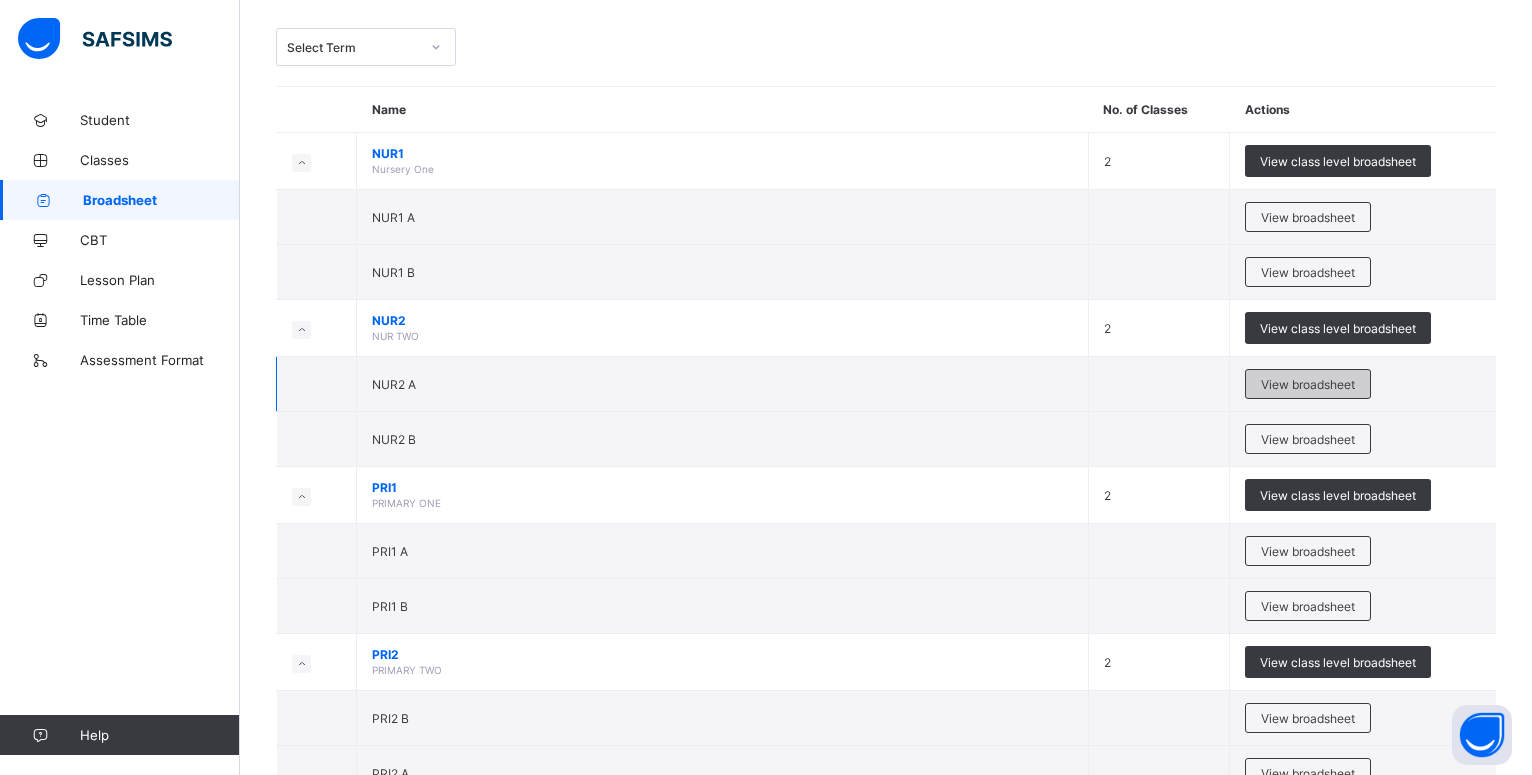 click on "View broadsheet" at bounding box center [1308, 384] 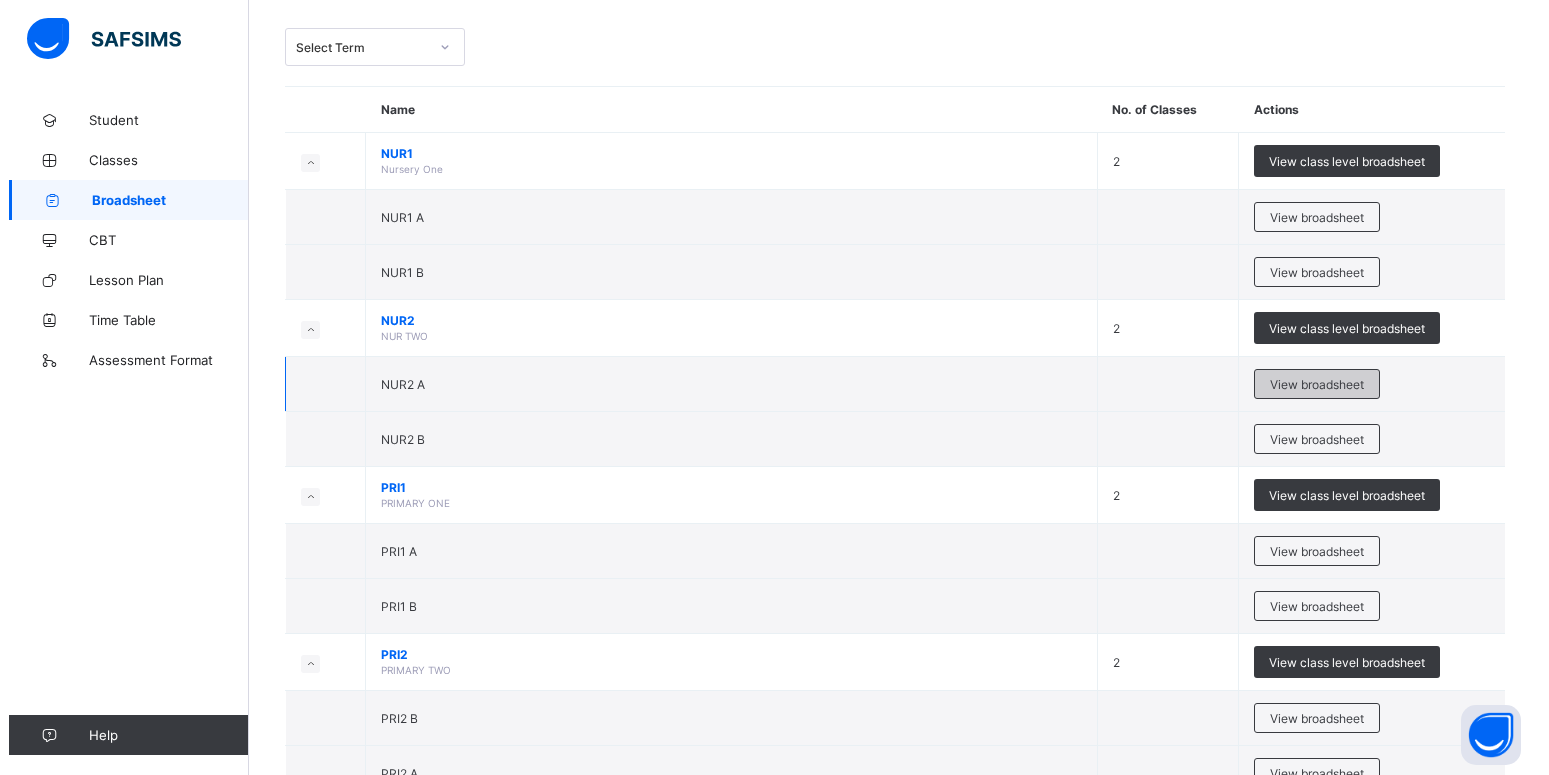 scroll, scrollTop: 0, scrollLeft: 0, axis: both 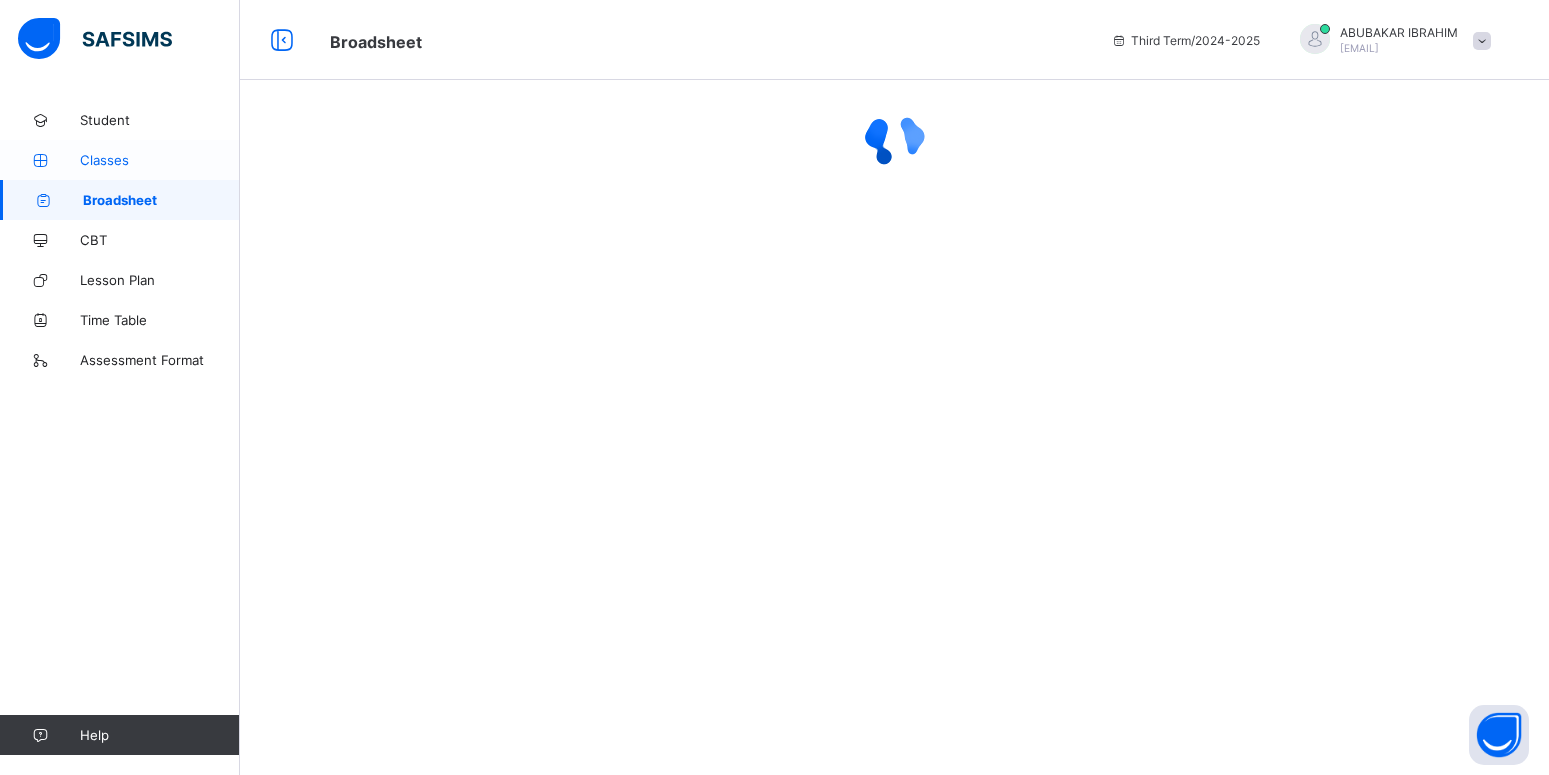 click on "Classes" at bounding box center (120, 160) 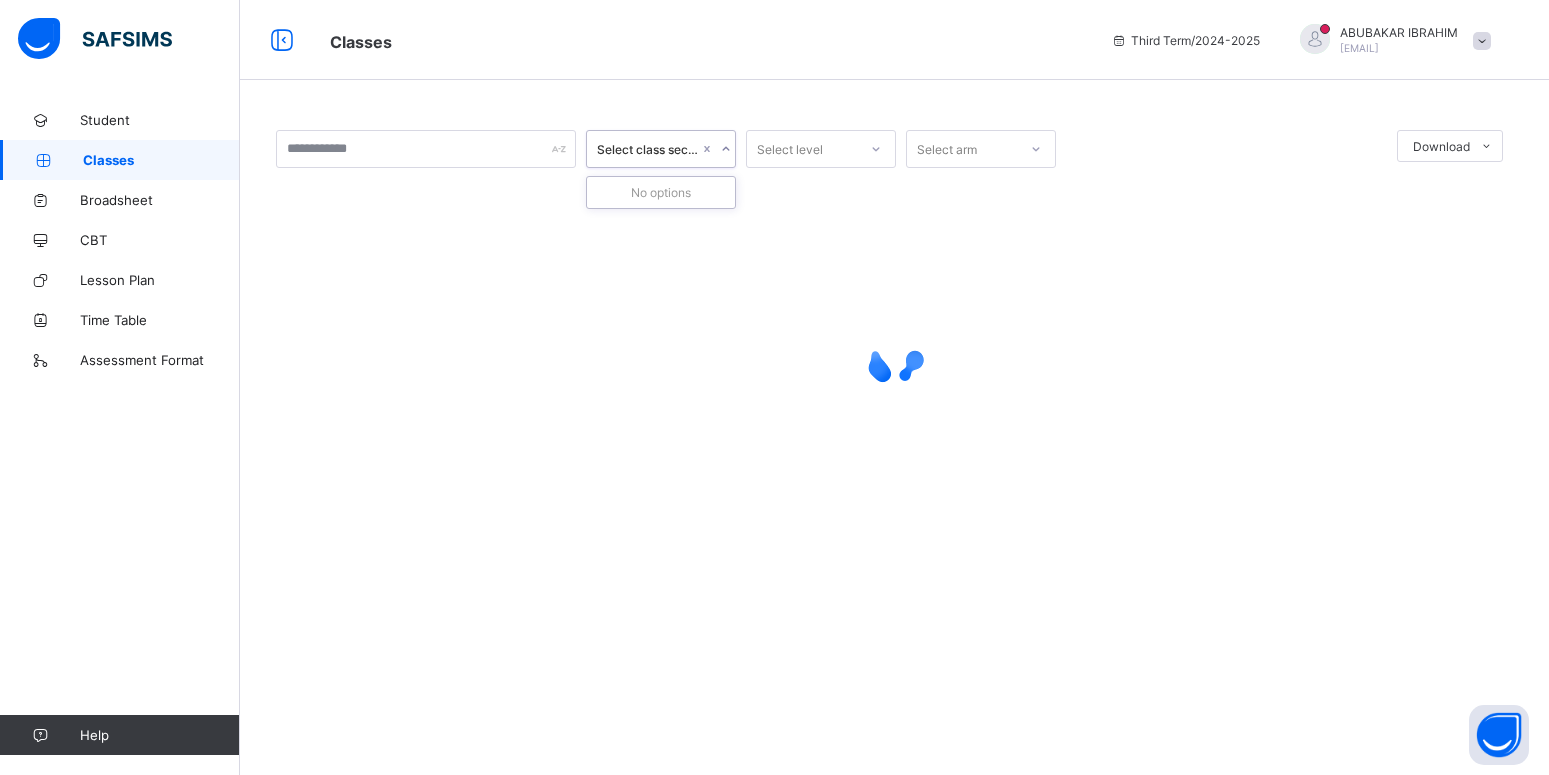 click 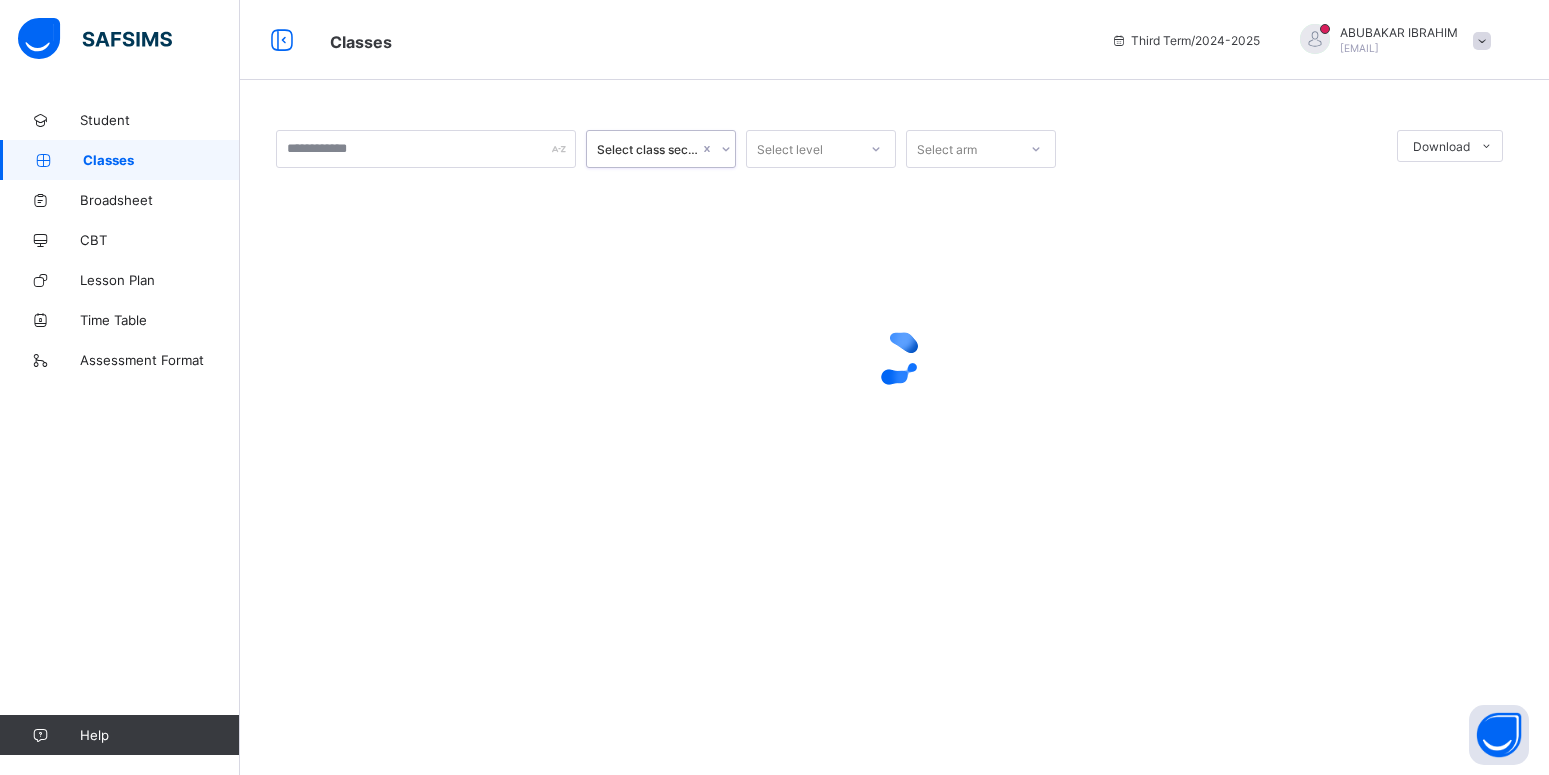 click 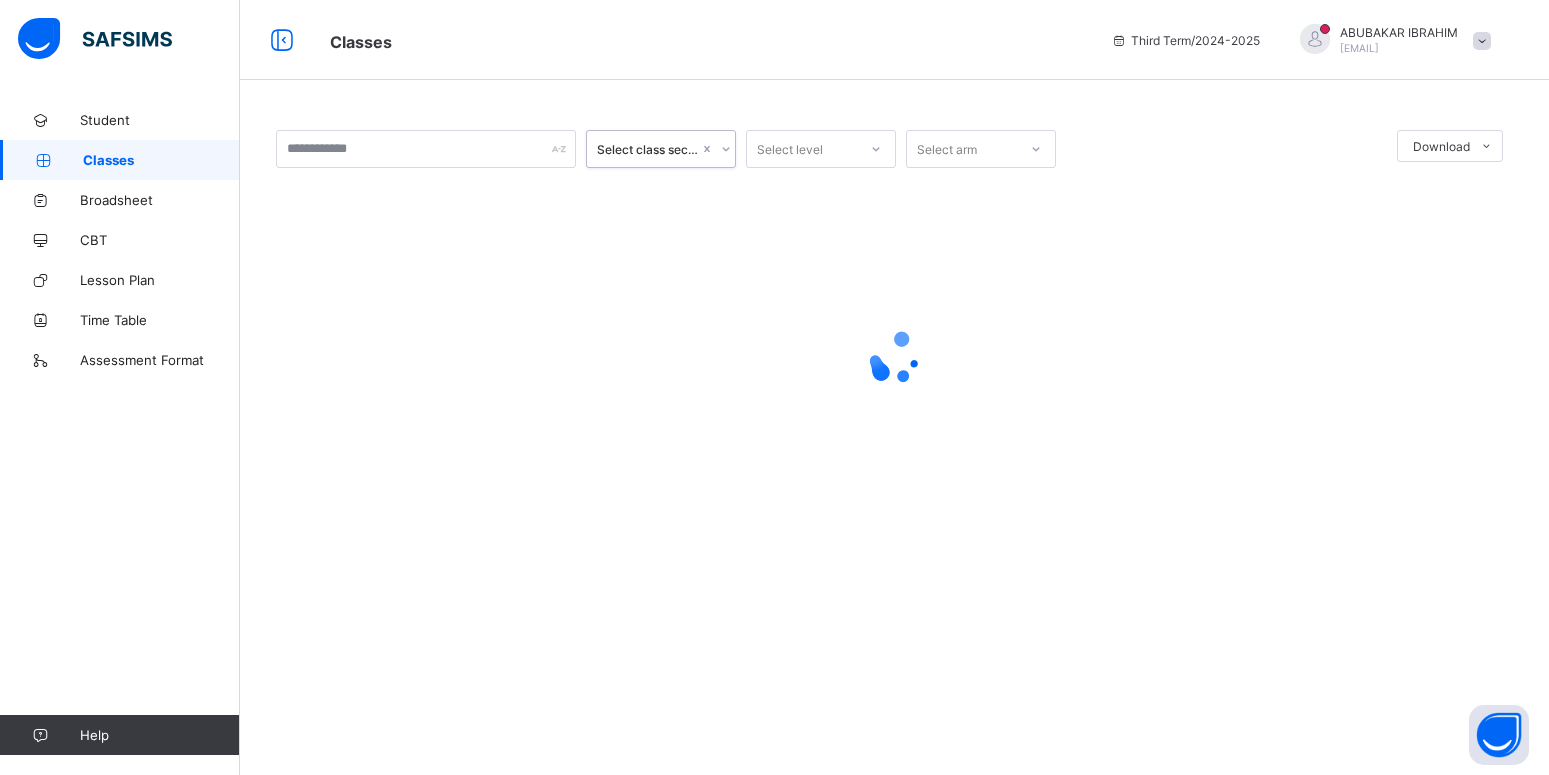 click 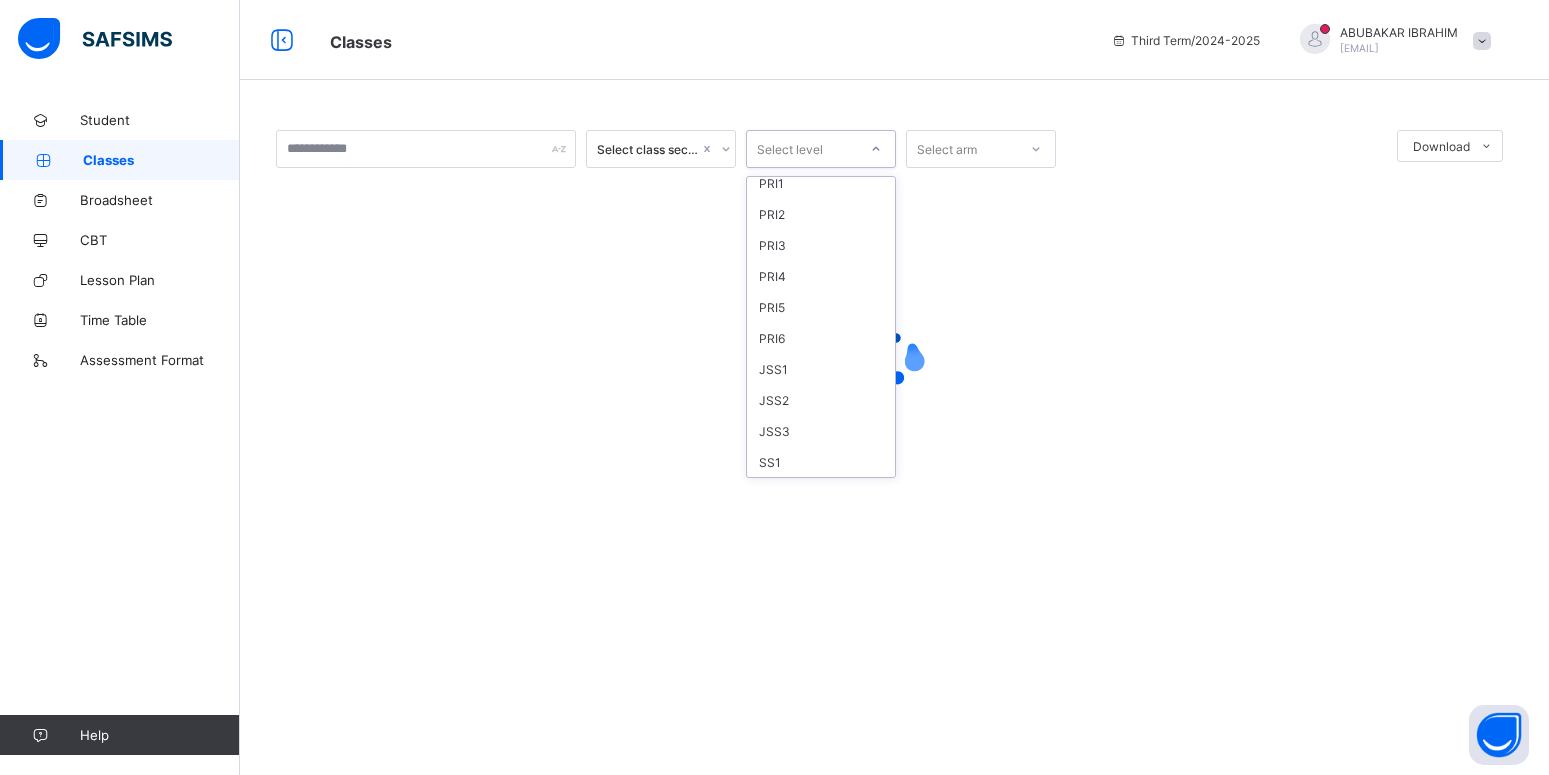 scroll, scrollTop: 134, scrollLeft: 0, axis: vertical 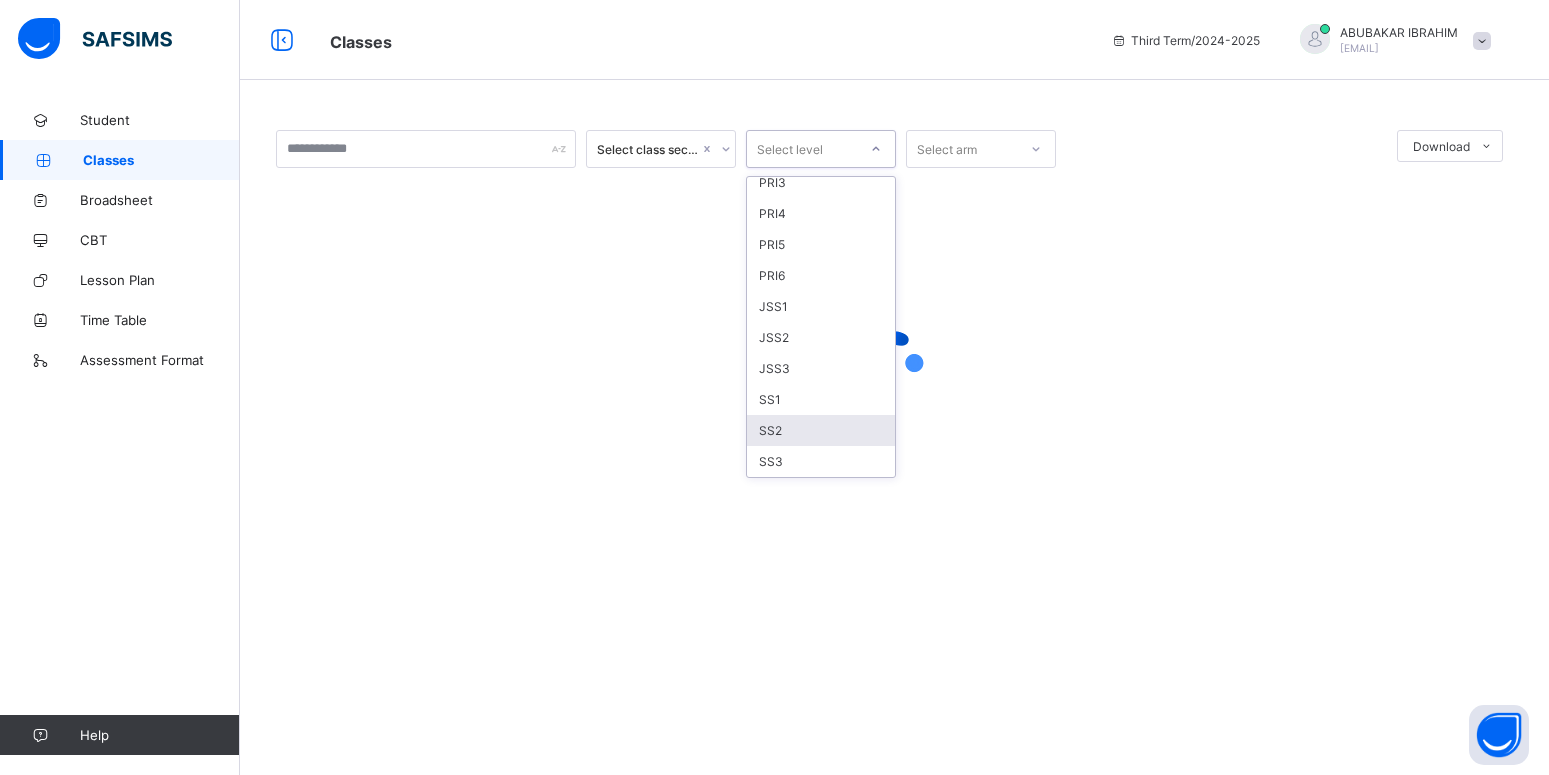 click on "SS2" at bounding box center (821, 430) 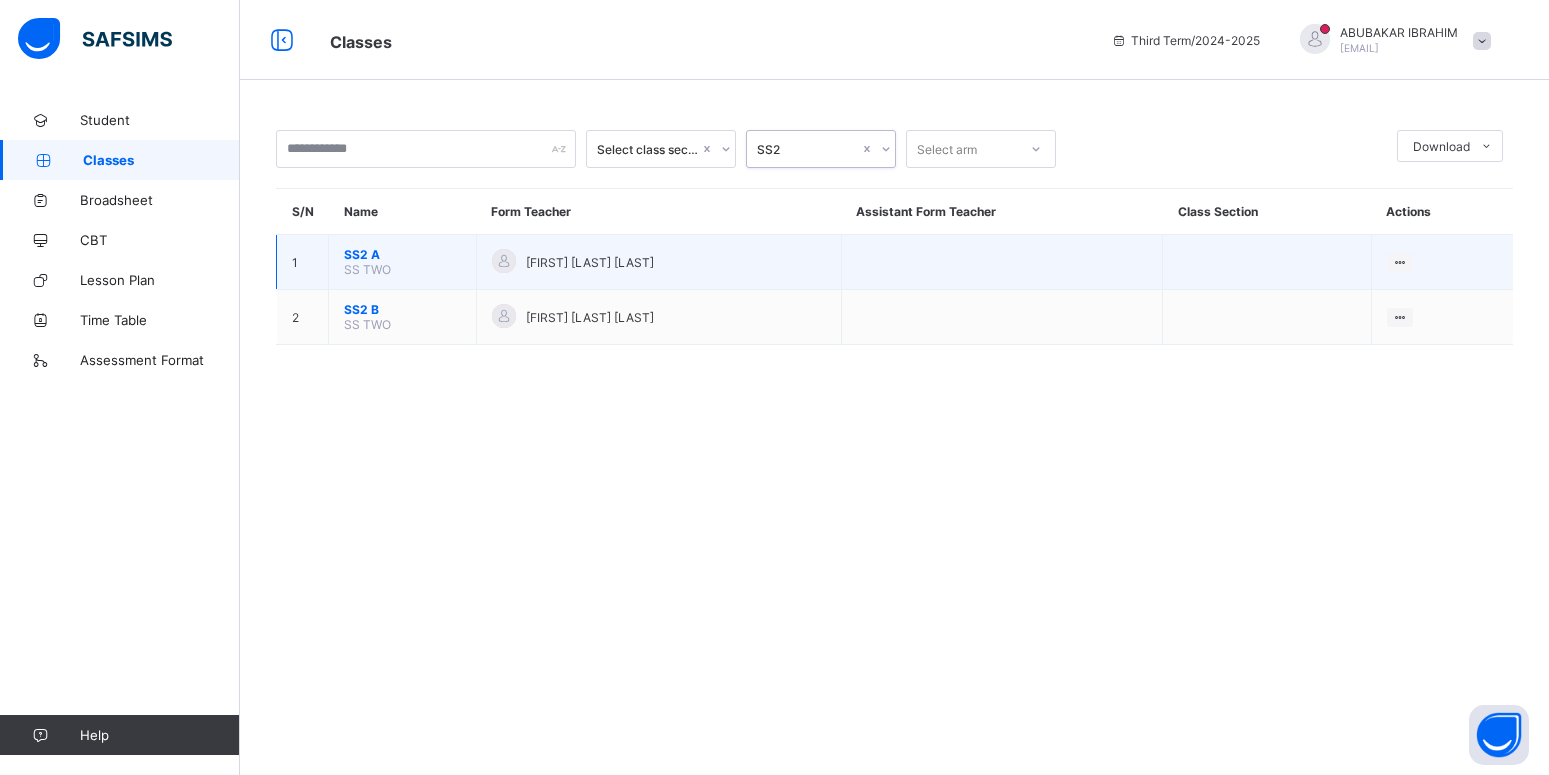 click on "[FIRST] [LAST] [LAST]" at bounding box center [659, 262] 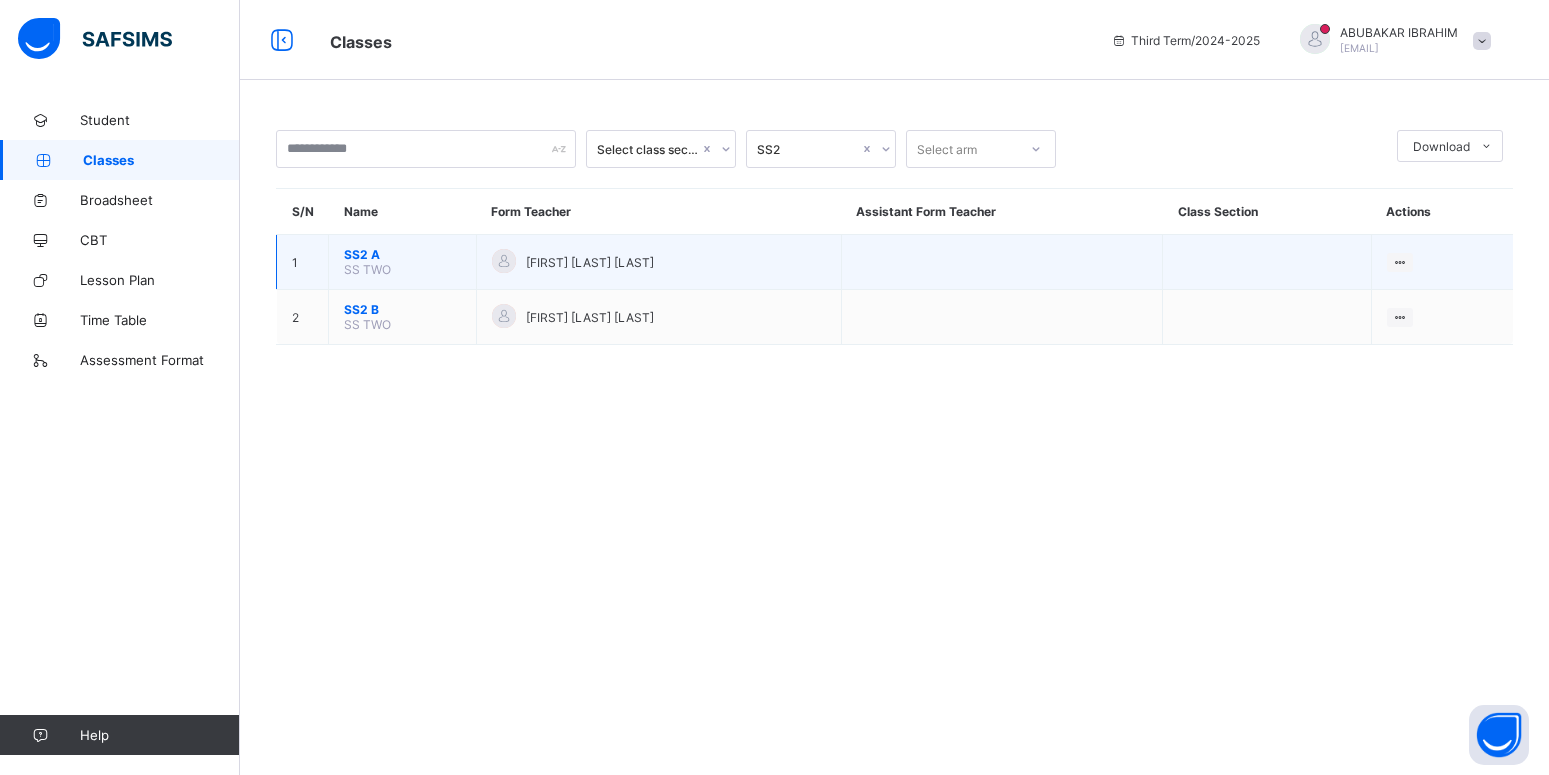 click on "[FIRST] [LAST] [LAST]" at bounding box center (659, 262) 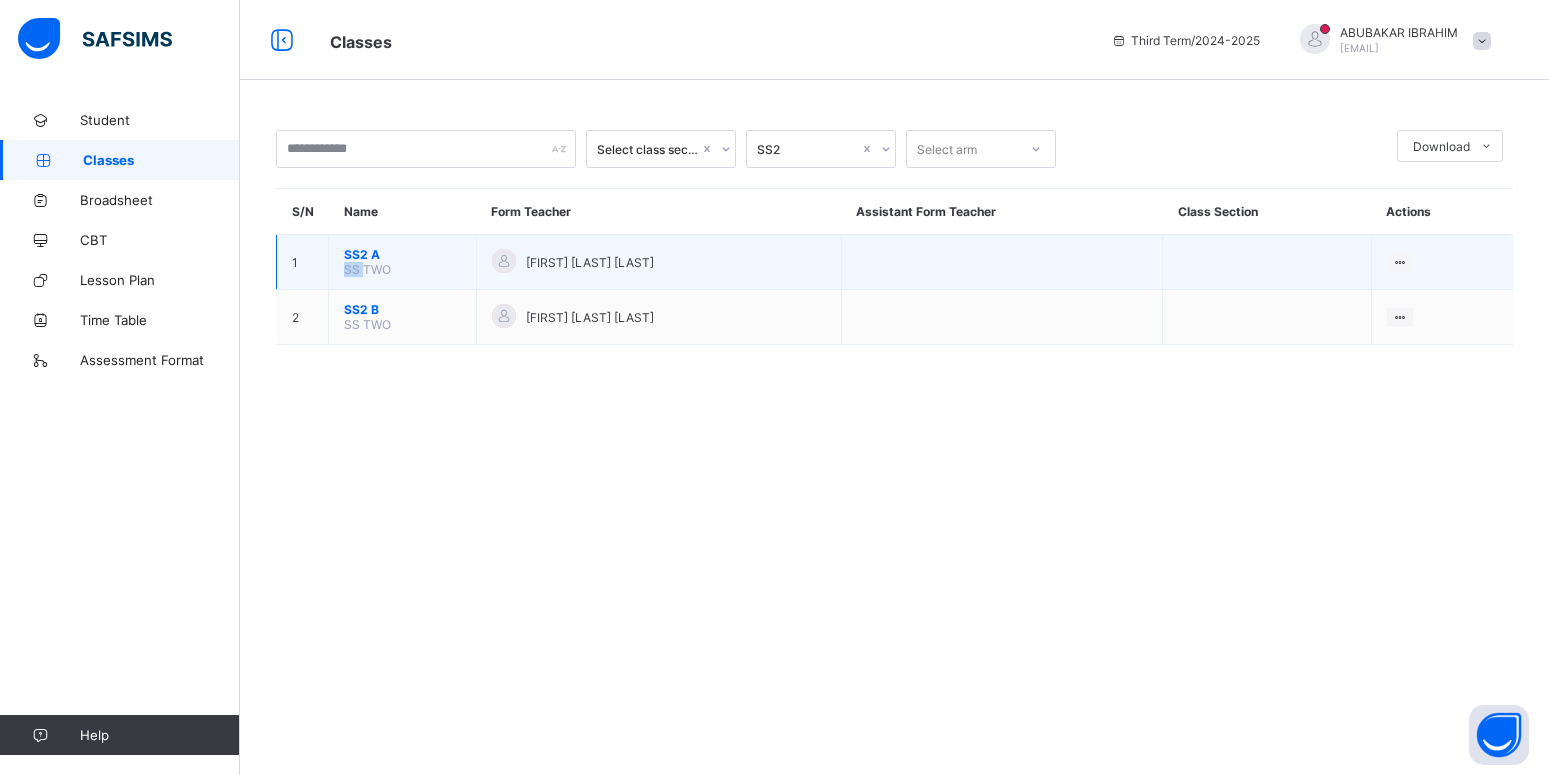 click on "SS2   A   SS TWO" at bounding box center [403, 262] 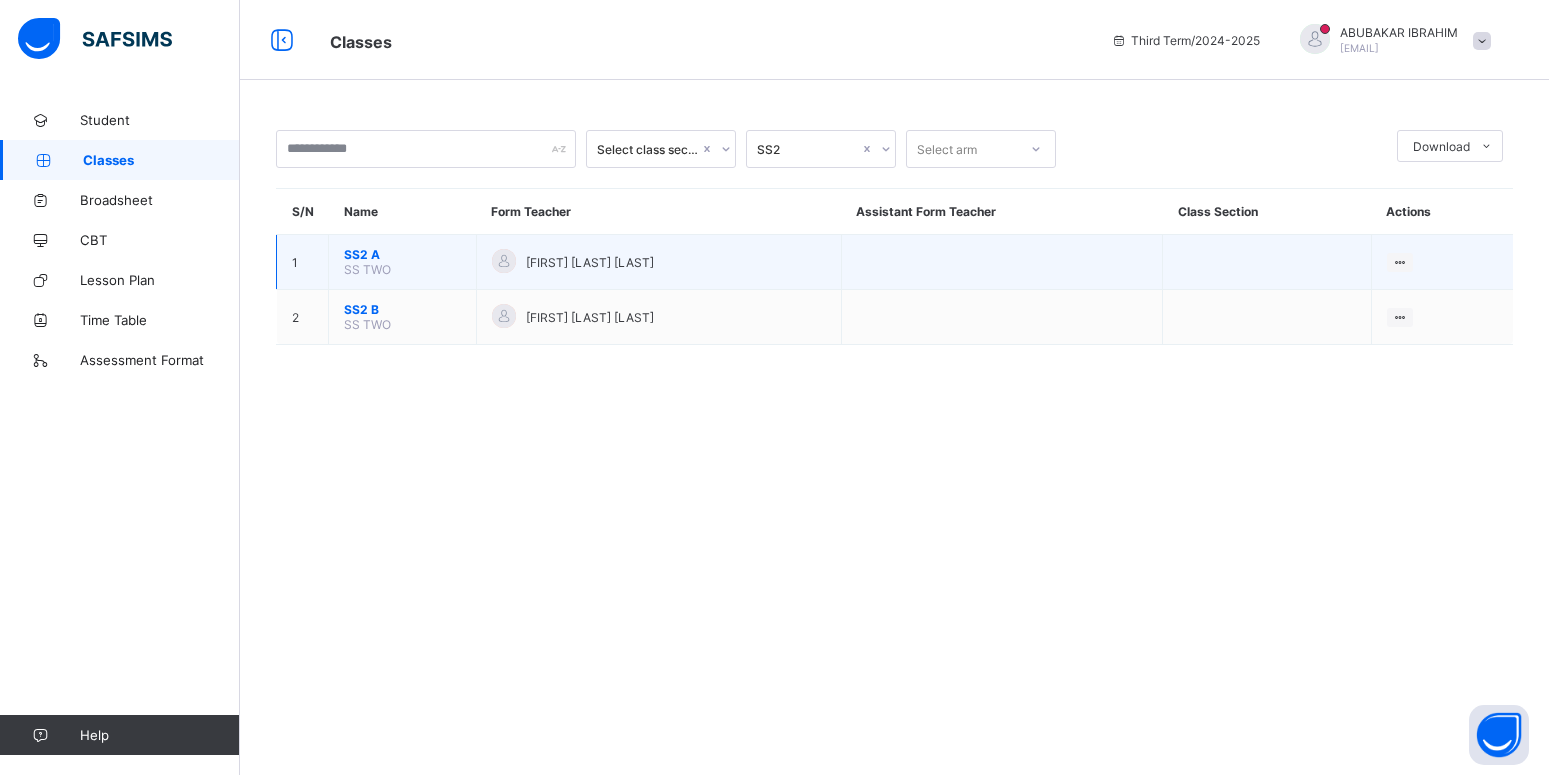 click on "SS2   A" at bounding box center (402, 254) 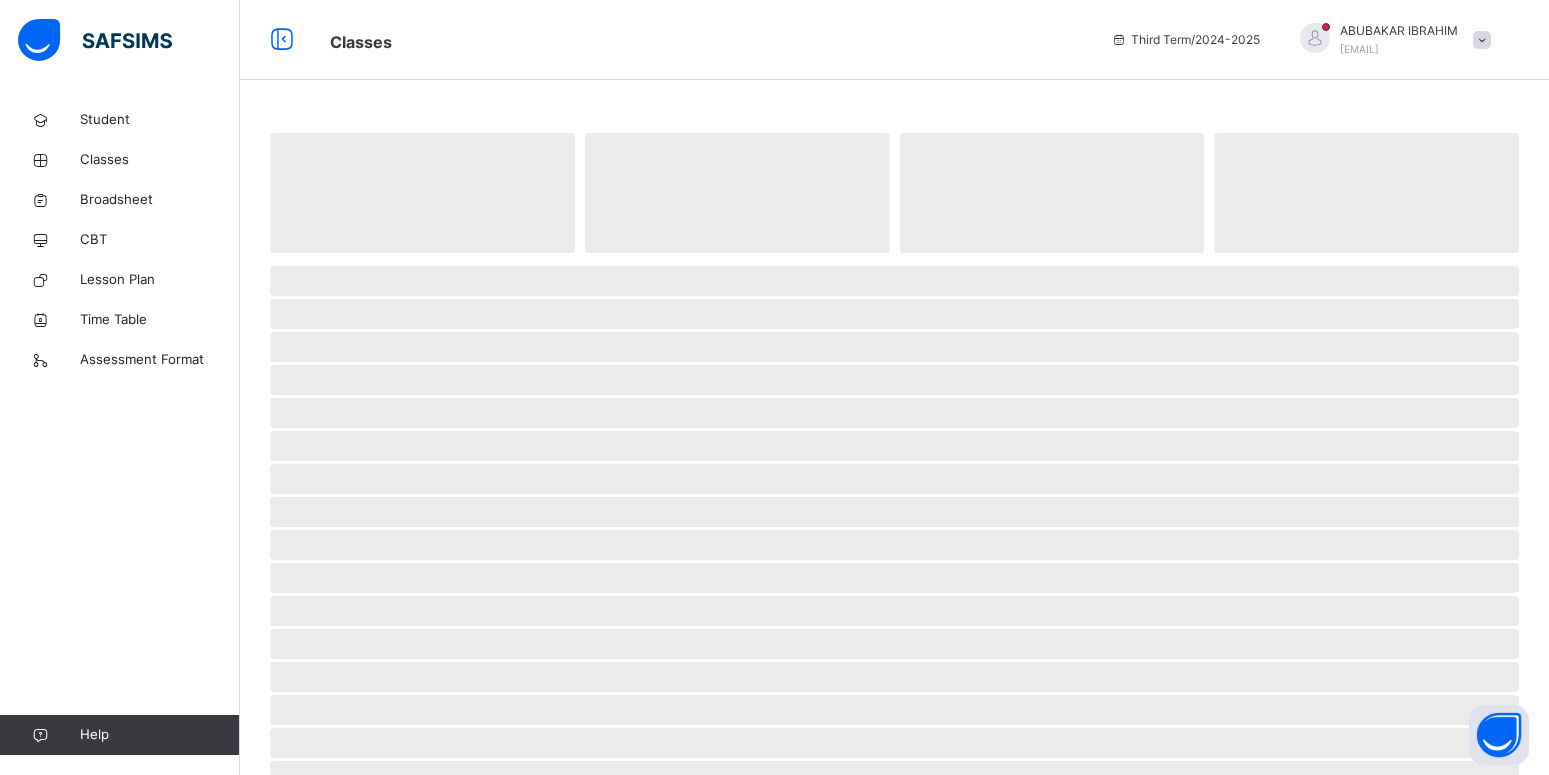 click on "‌" at bounding box center (894, 281) 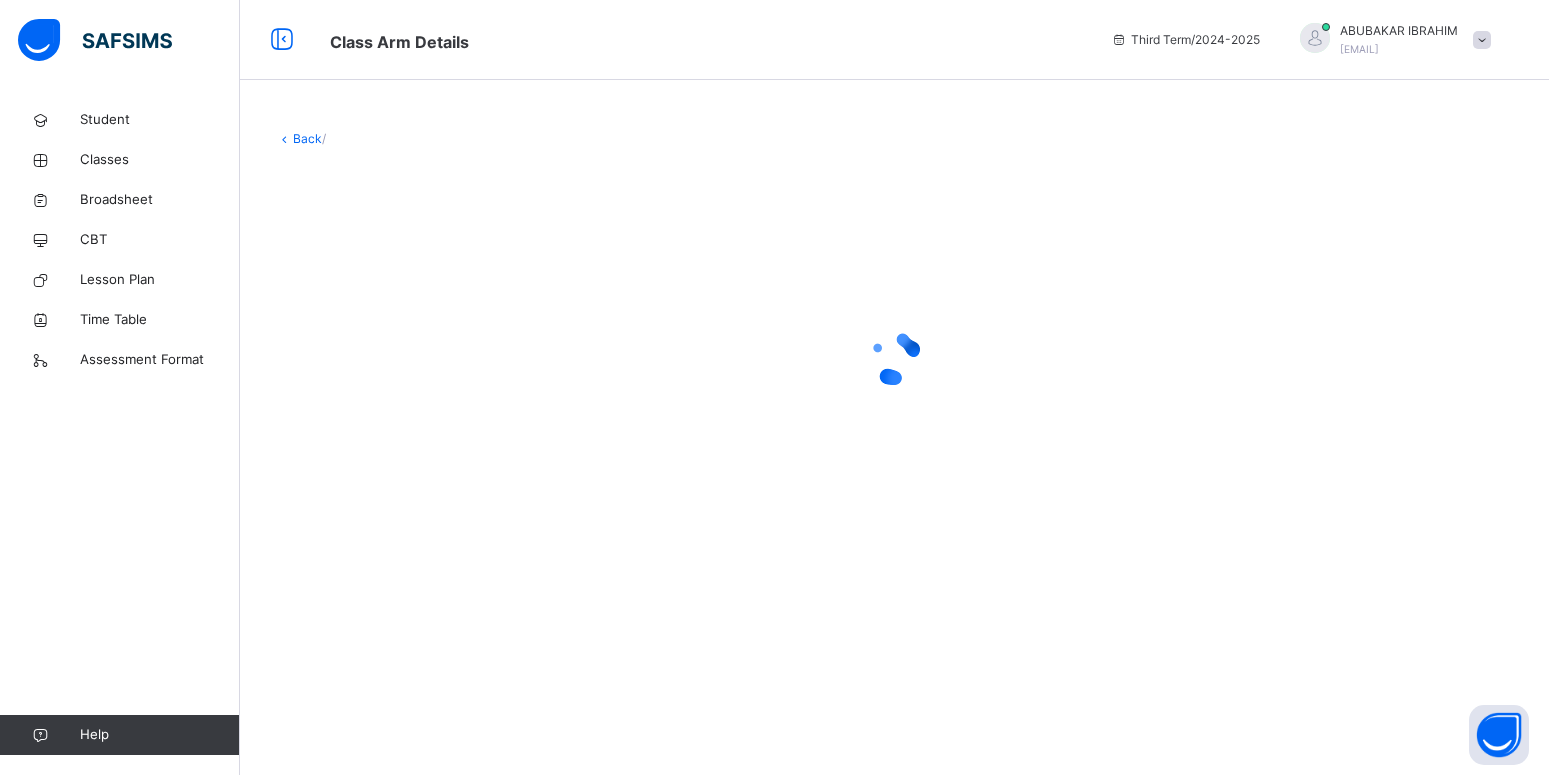 click at bounding box center (1482, 40) 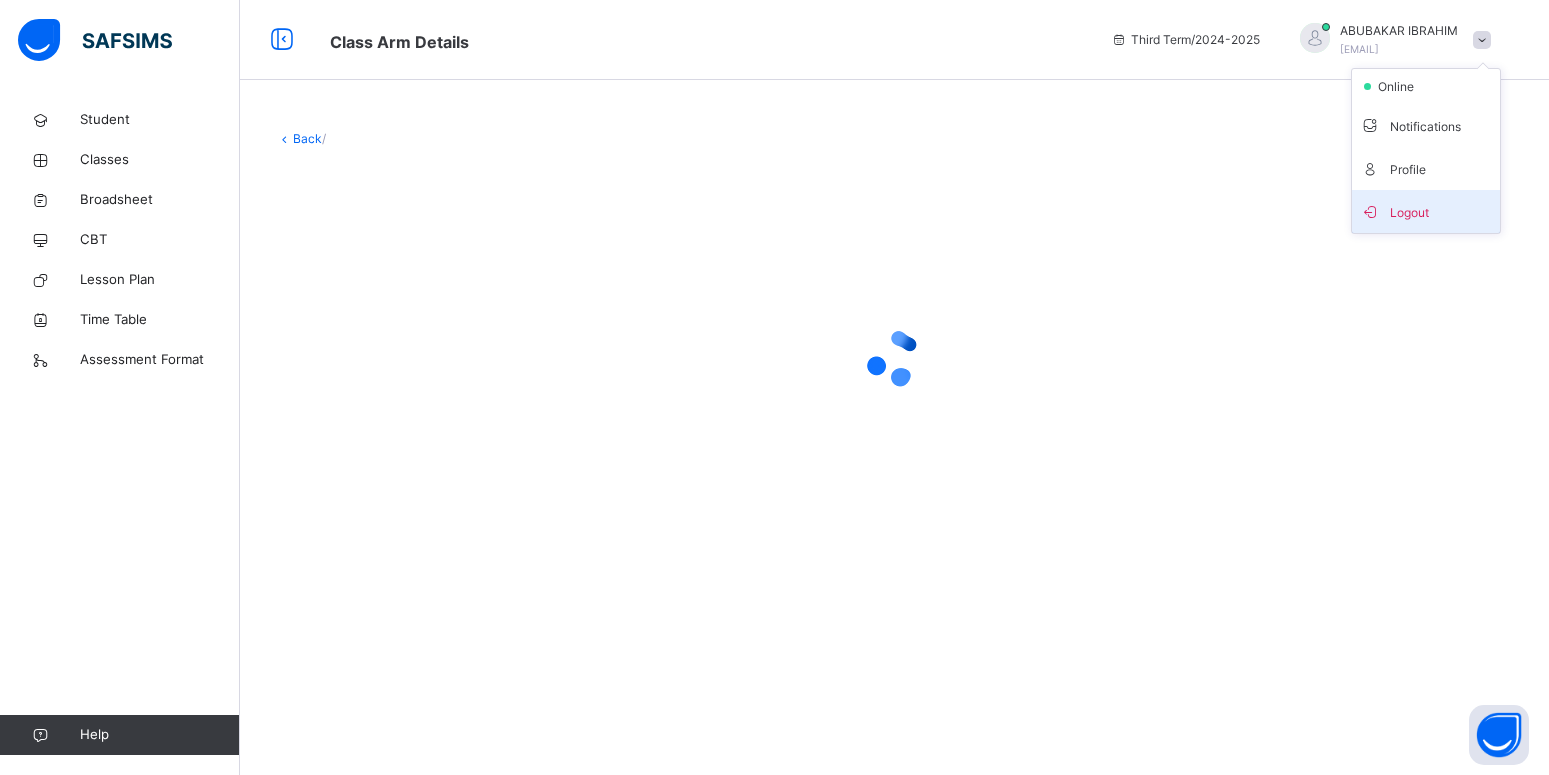 click on "Logout" at bounding box center [1426, 211] 